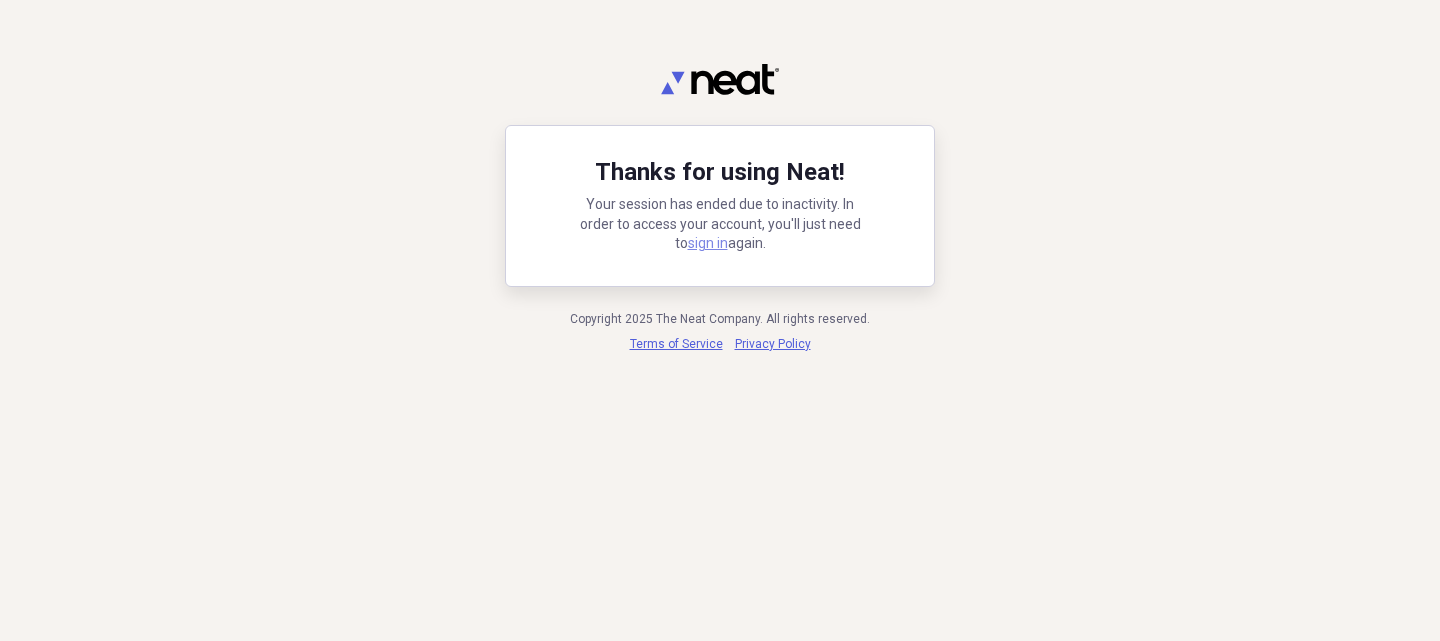 scroll, scrollTop: 0, scrollLeft: 0, axis: both 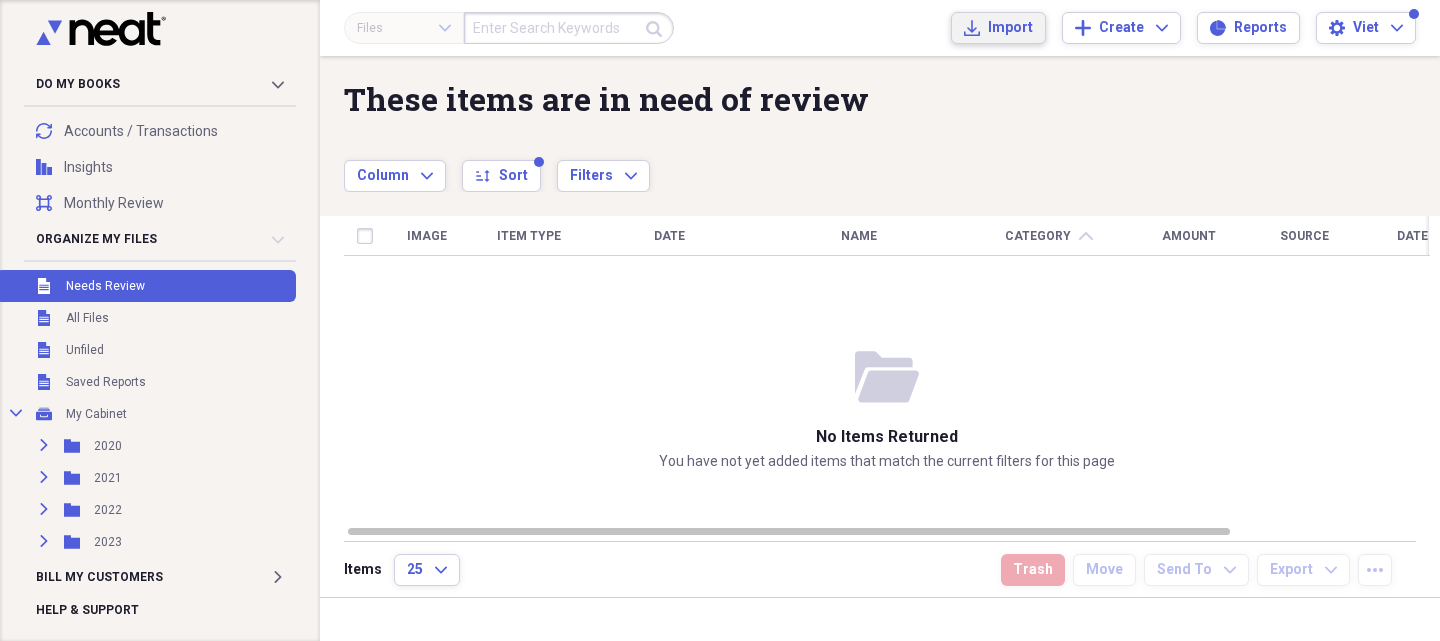 click on "Import Import" at bounding box center [998, 28] 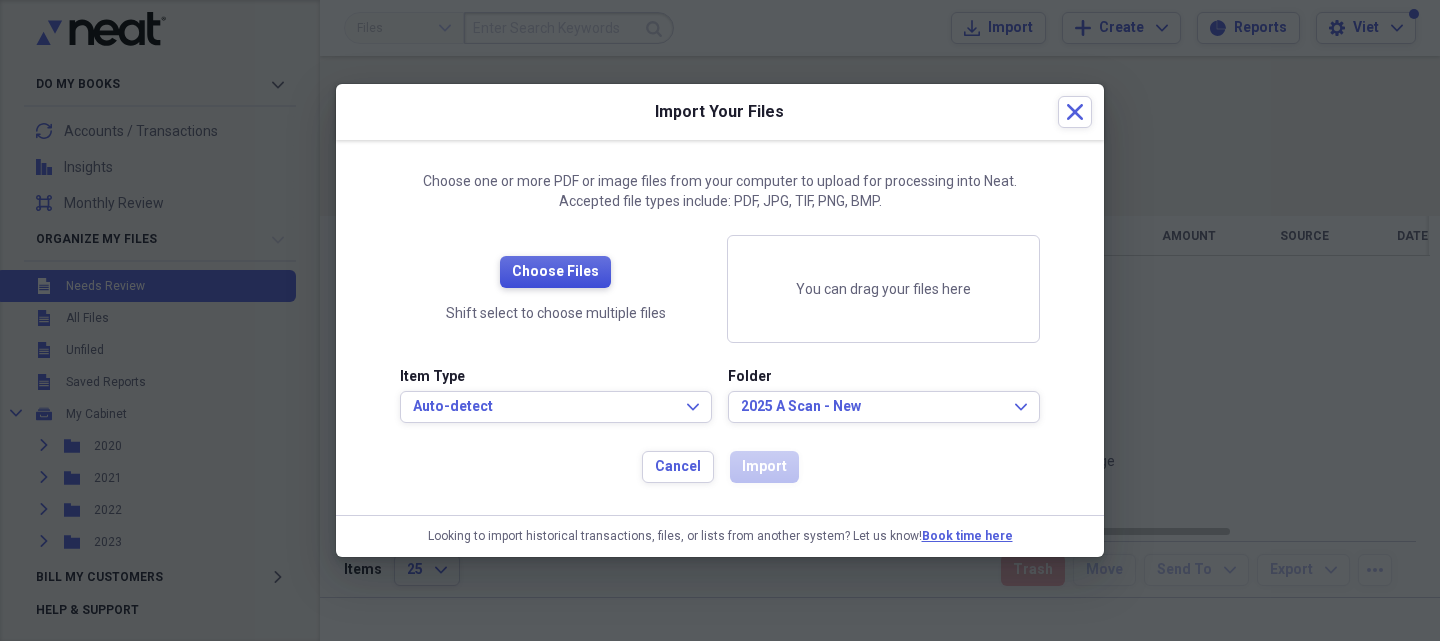 click on "Choose Files" at bounding box center (555, 272) 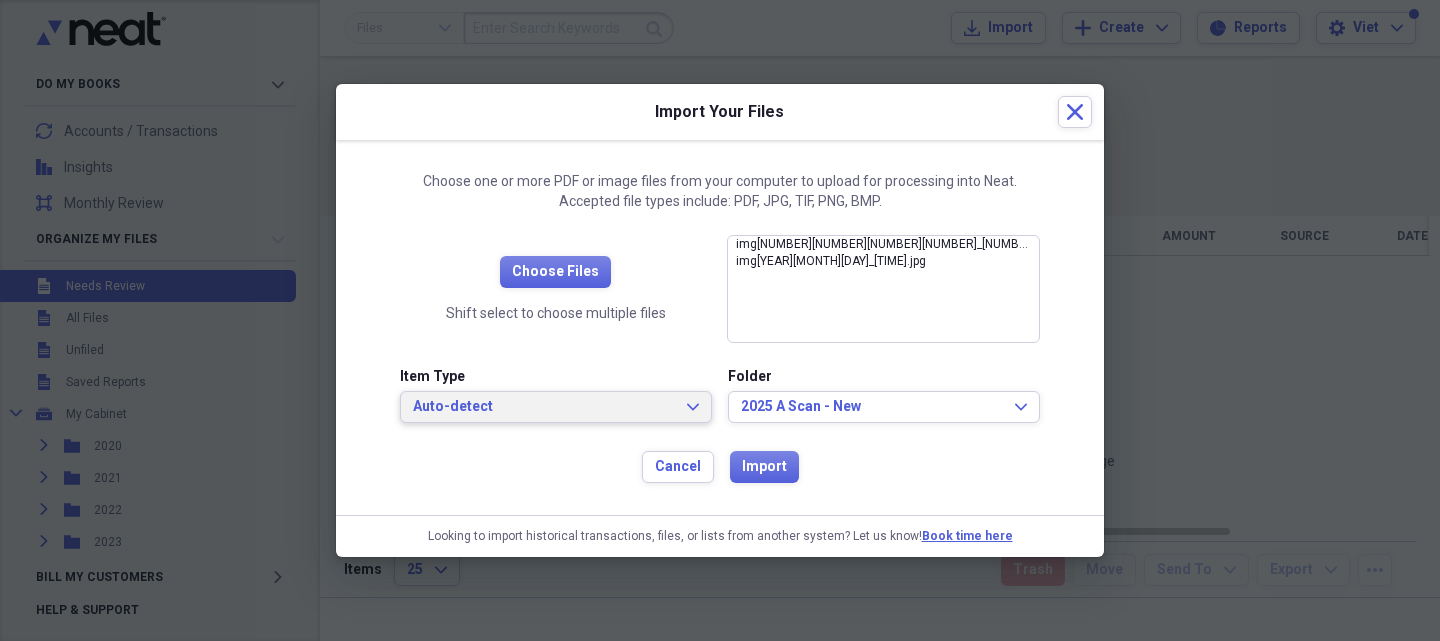 click on "Auto-detect" at bounding box center (544, 407) 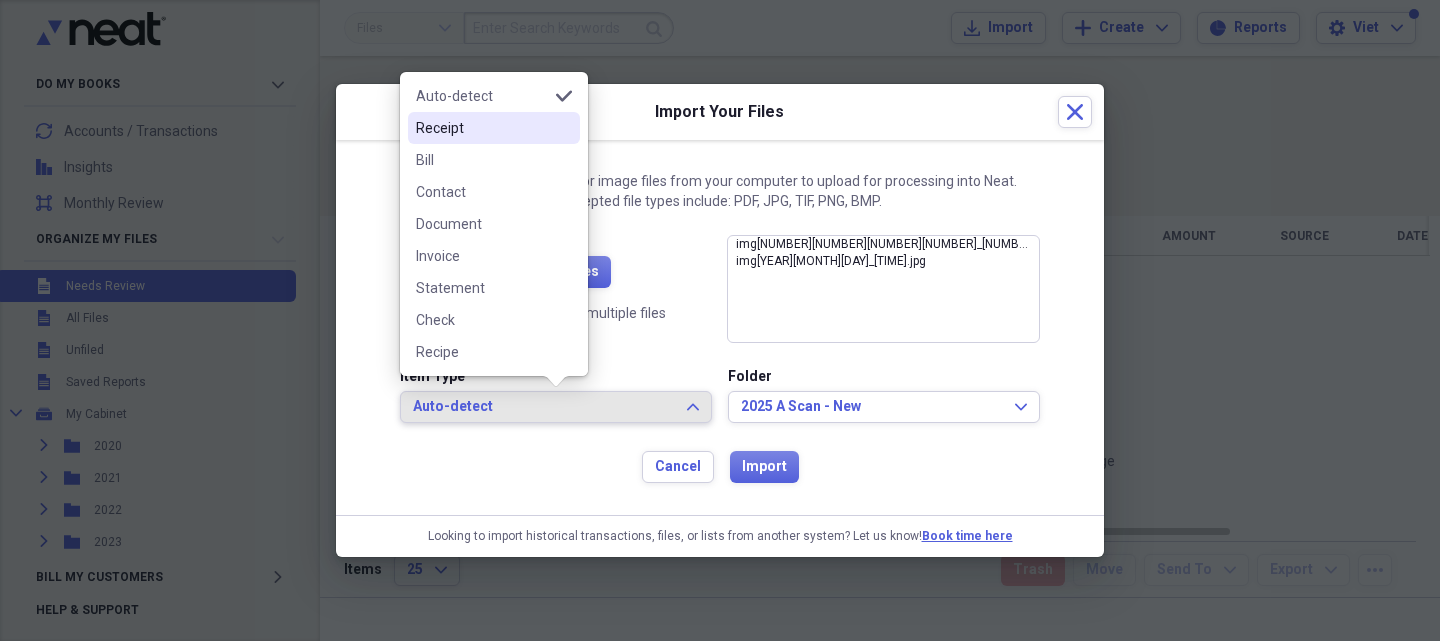 click on "Receipt" at bounding box center (482, 128) 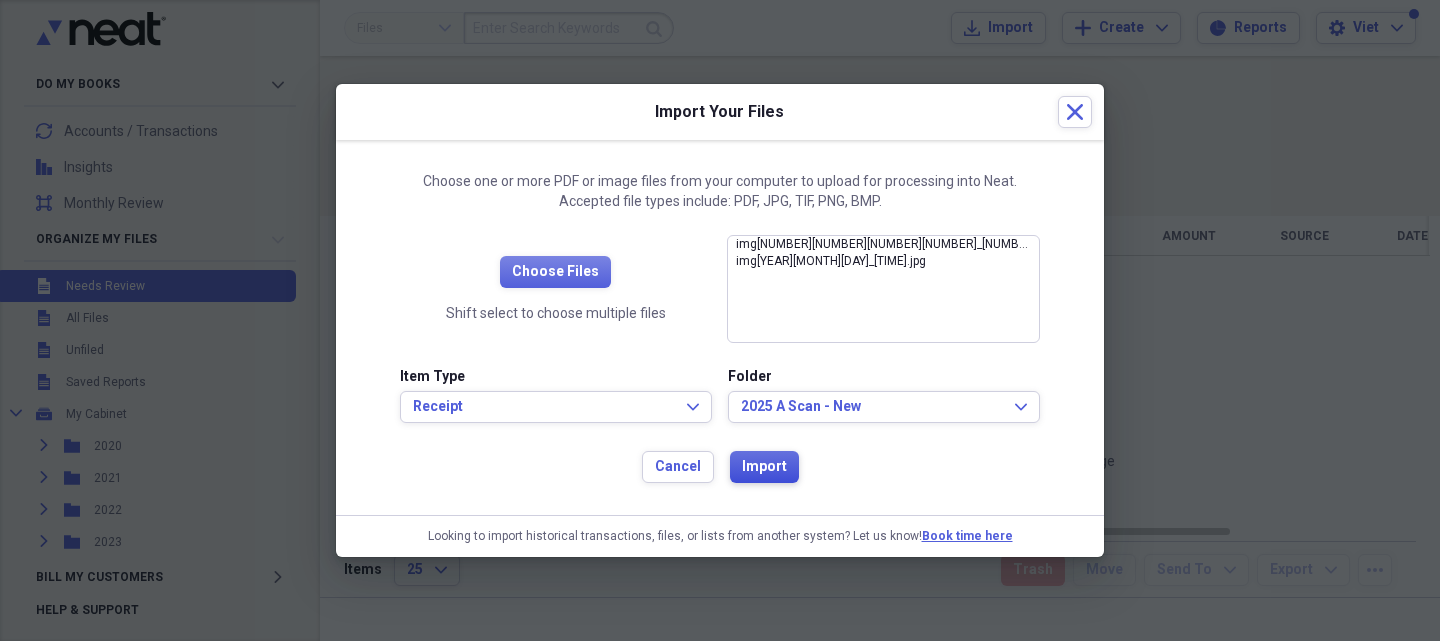 click on "Import" at bounding box center [764, 467] 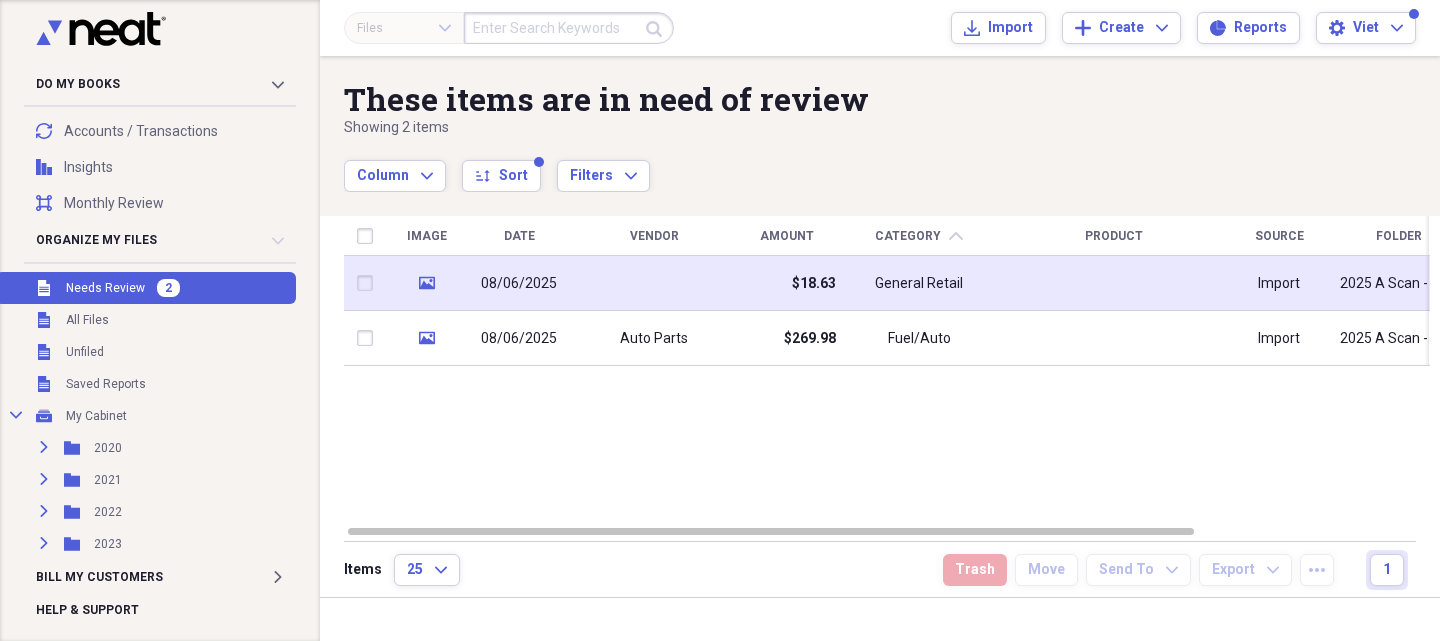 click at bounding box center [654, 283] 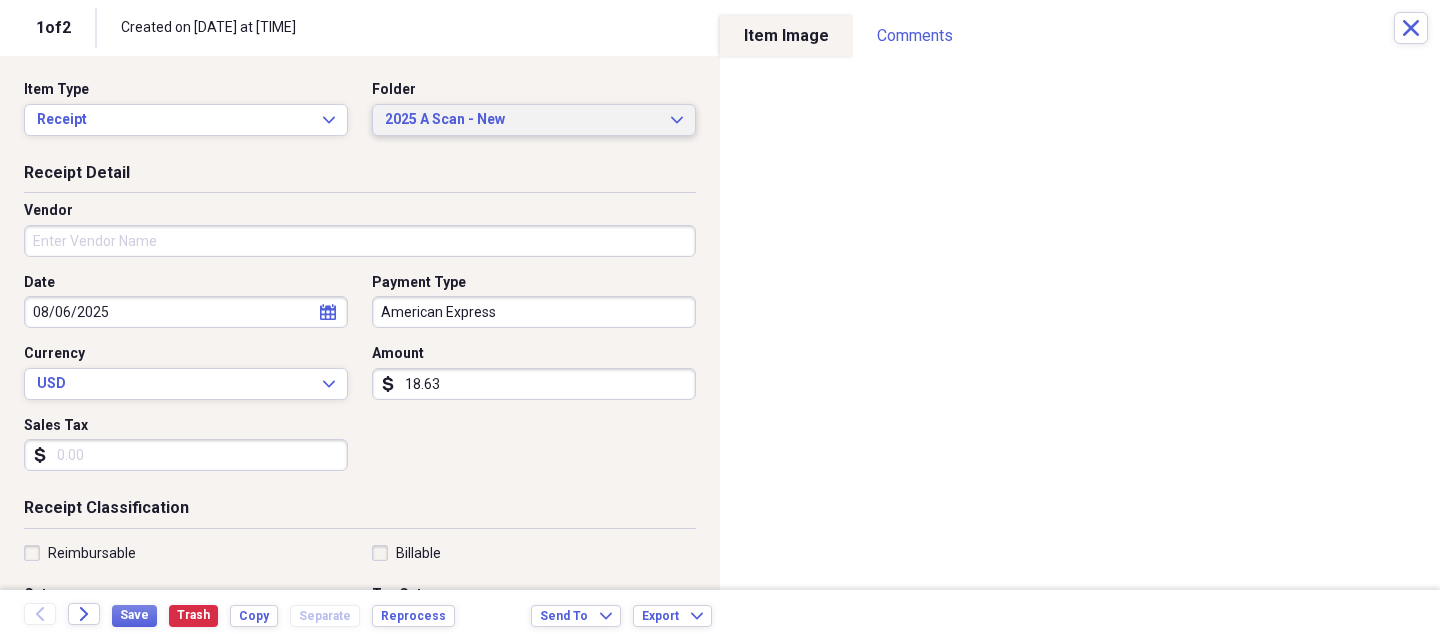 click on "2025 A Scan - New" at bounding box center [522, 120] 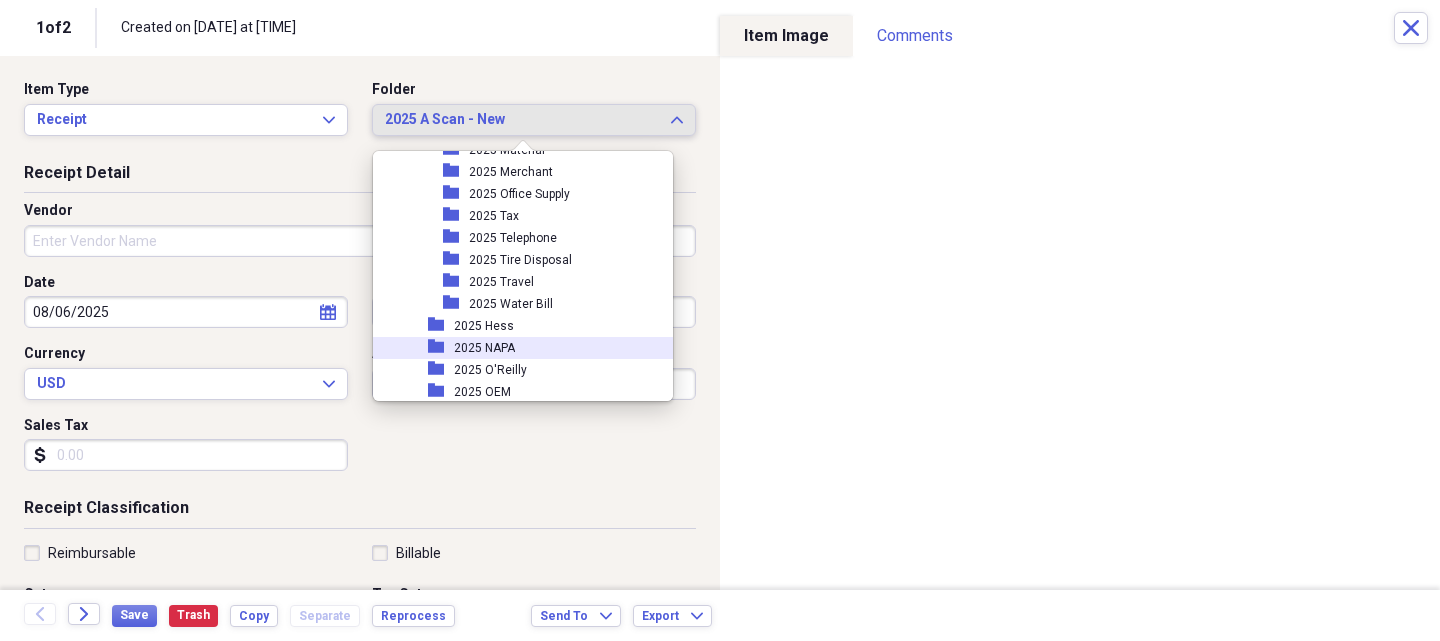 scroll, scrollTop: 1939, scrollLeft: 0, axis: vertical 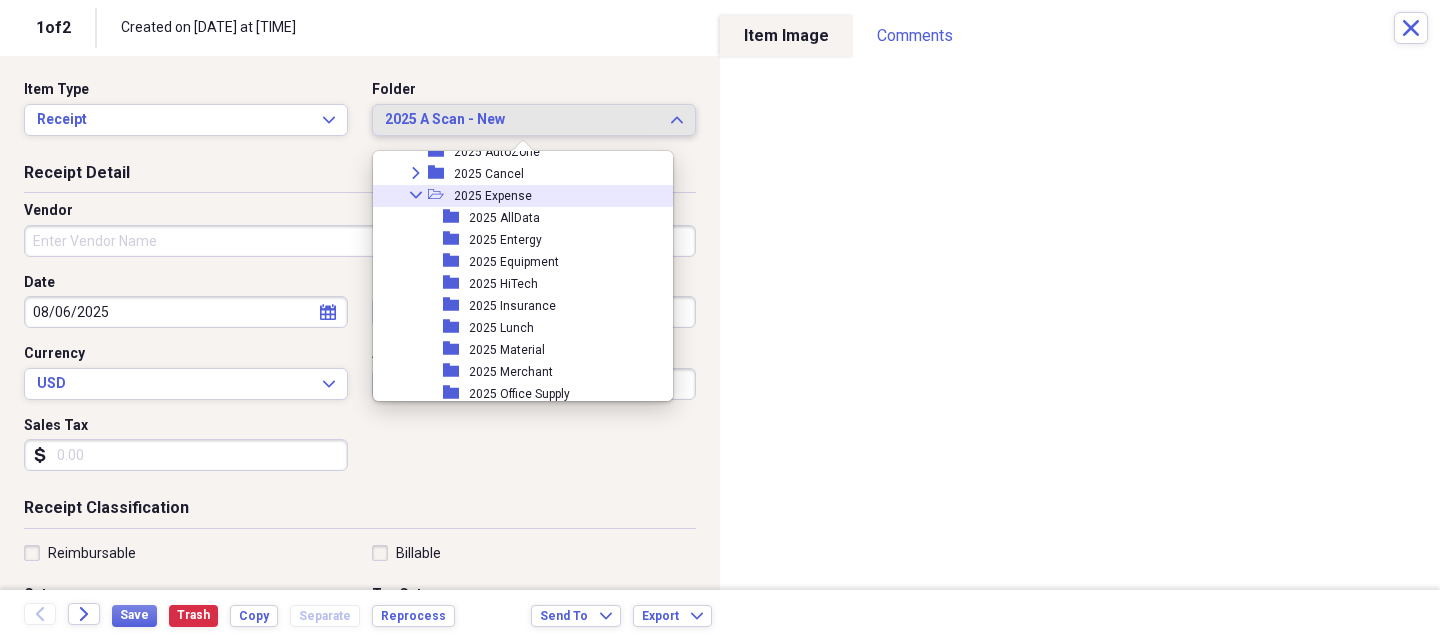click on "Collapse" 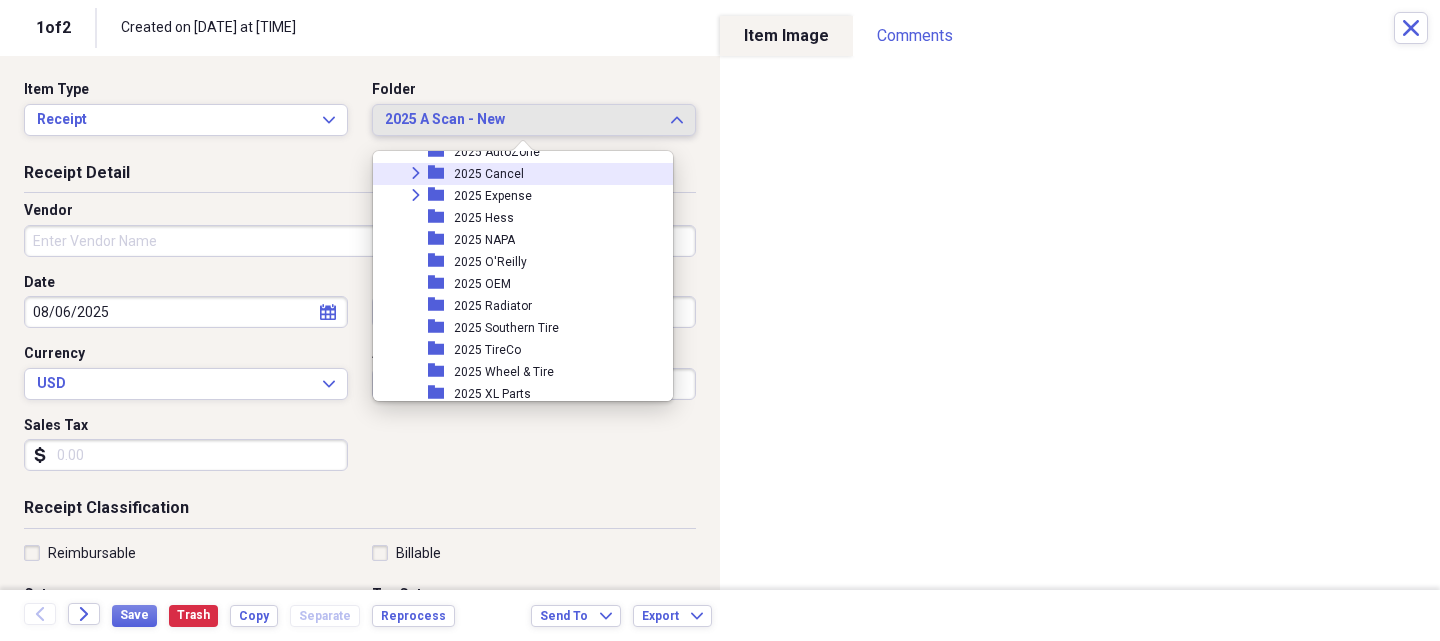 click on "Expand" 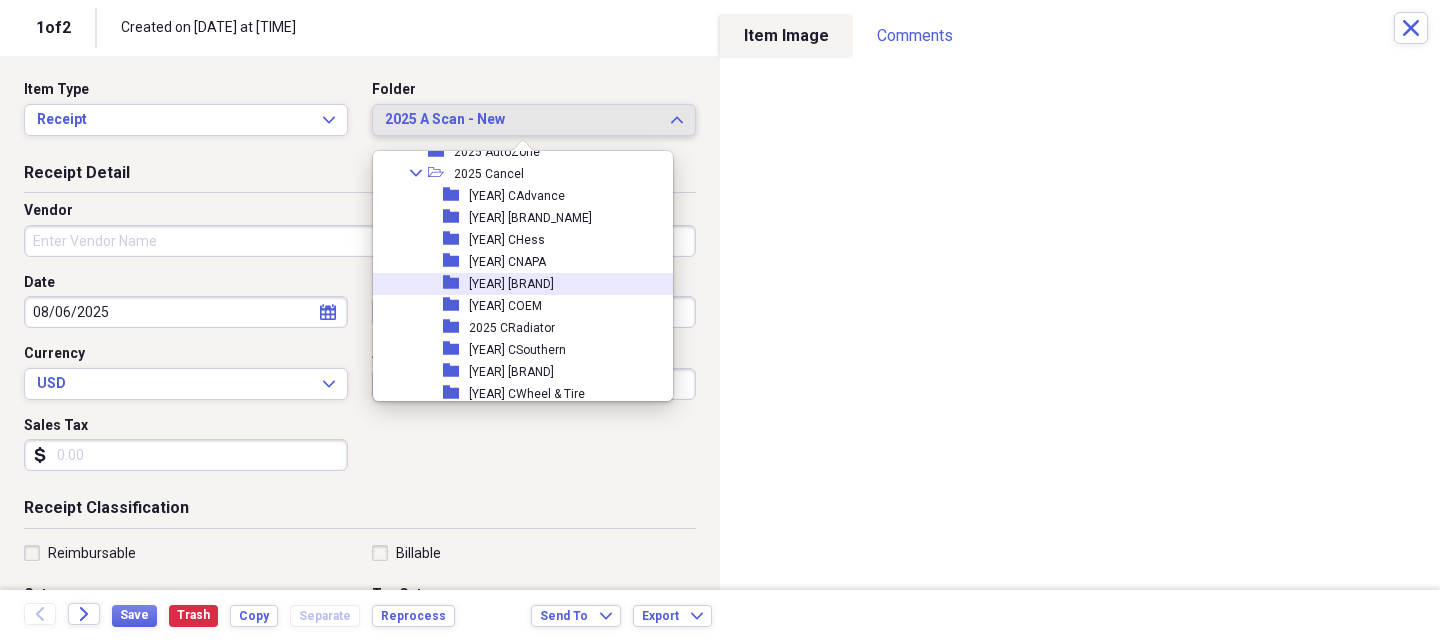click on "[YEAR] [BRAND]" at bounding box center [511, 284] 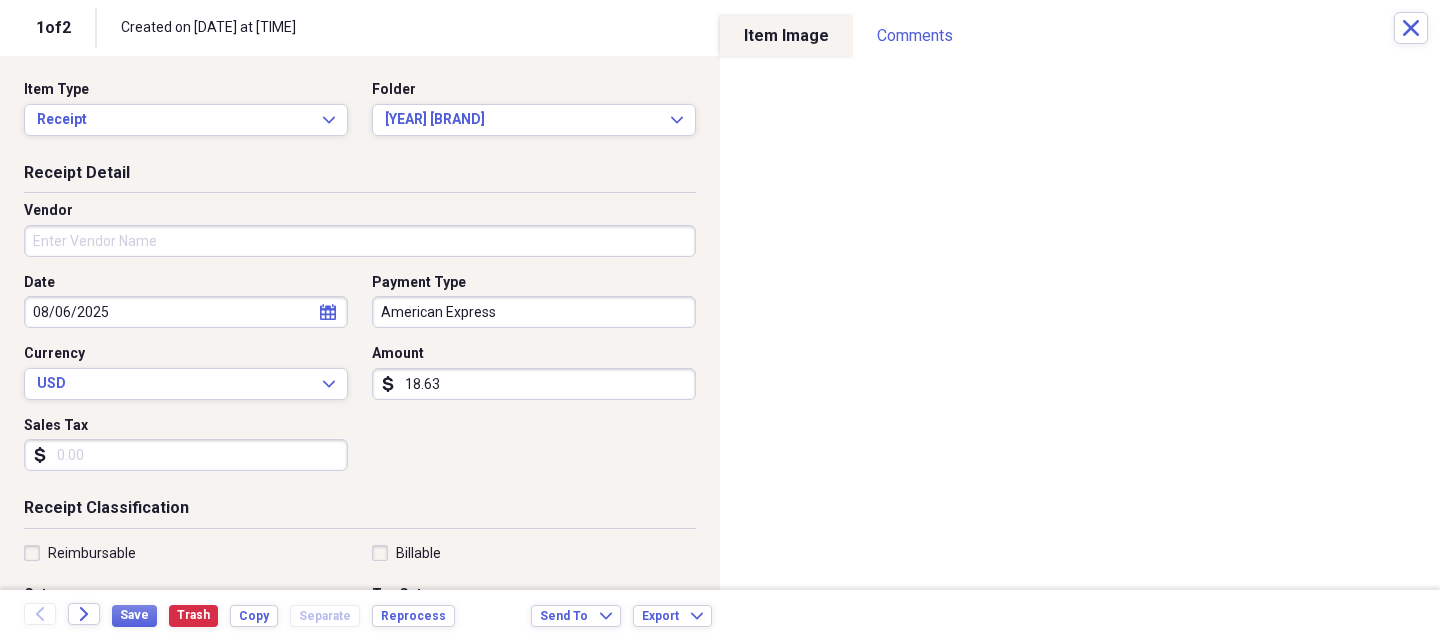 click on "Vendor" at bounding box center [360, 241] 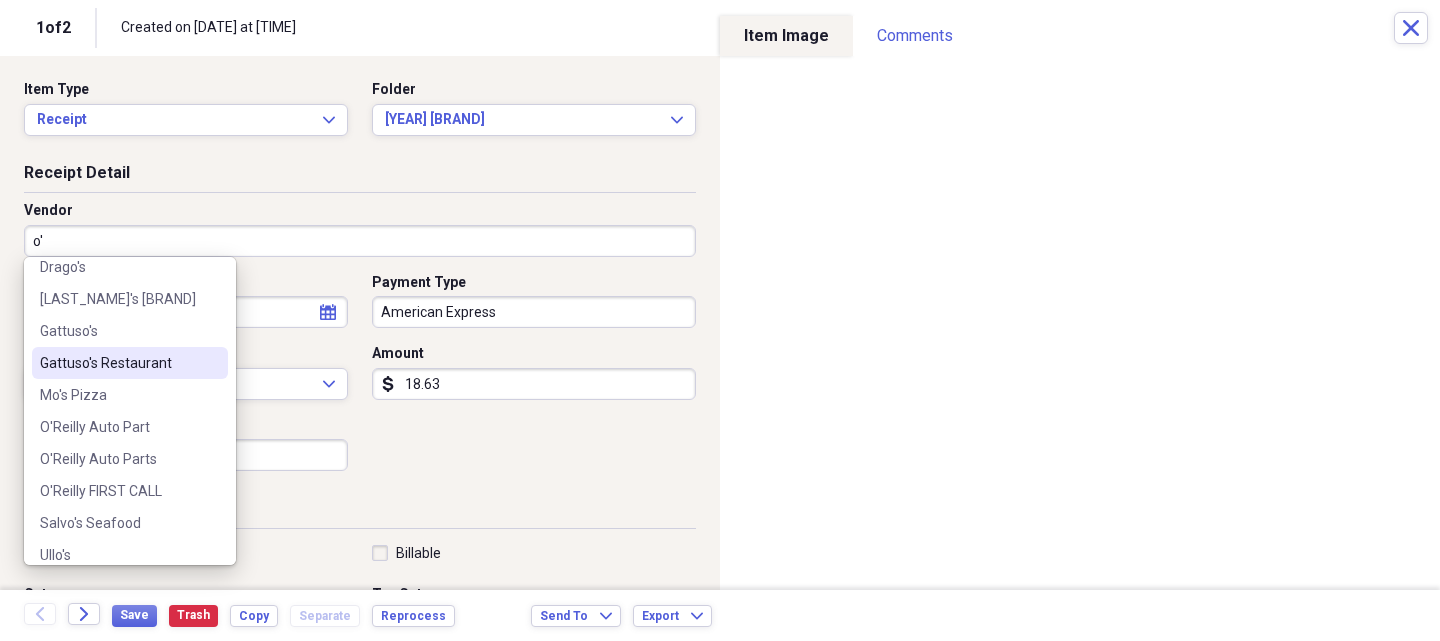 scroll, scrollTop: 124, scrollLeft: 0, axis: vertical 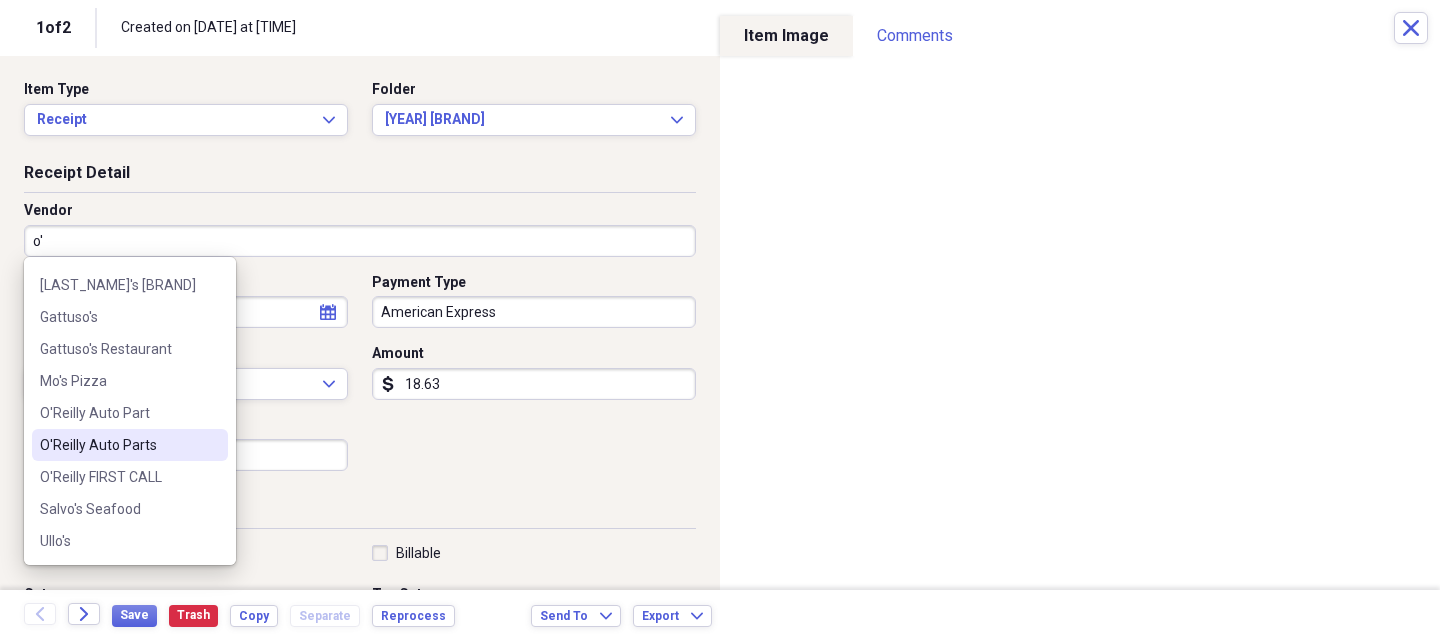 click on "O'Reilly Auto Parts" at bounding box center (118, 445) 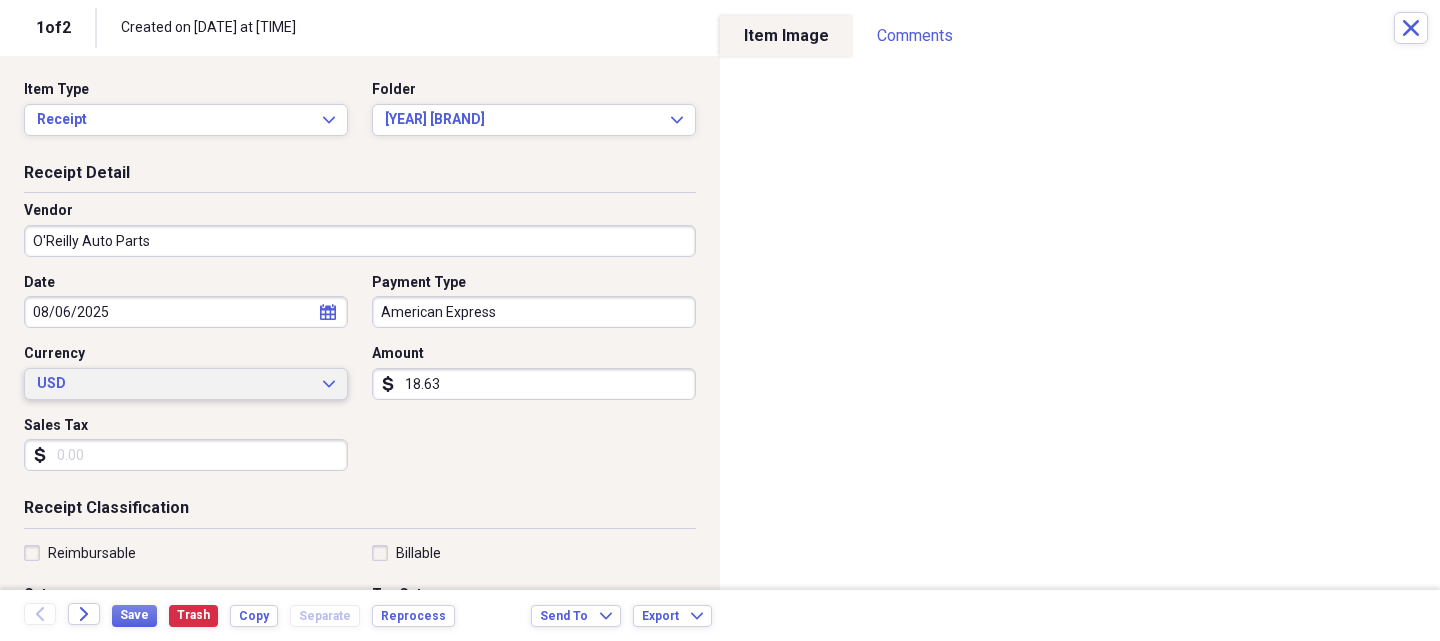type on "Fuel/Auto" 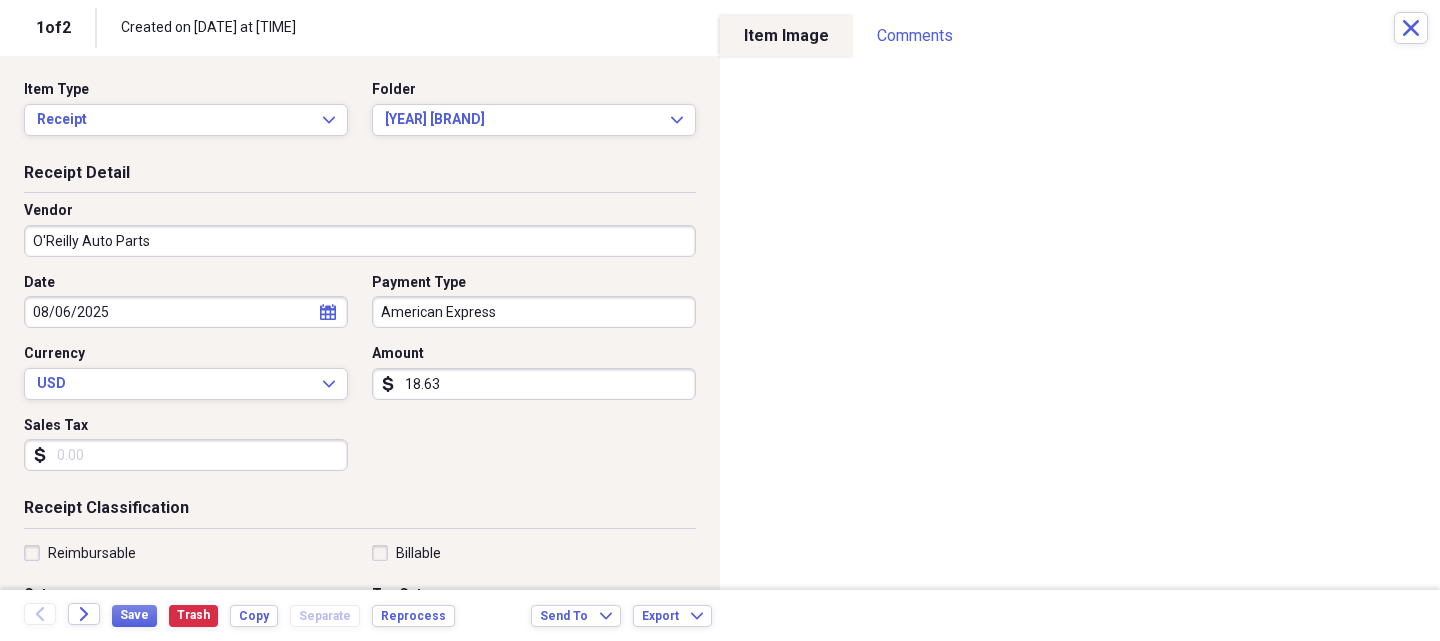 drag, startPoint x: 477, startPoint y: 409, endPoint x: 486, endPoint y: 392, distance: 19.235384 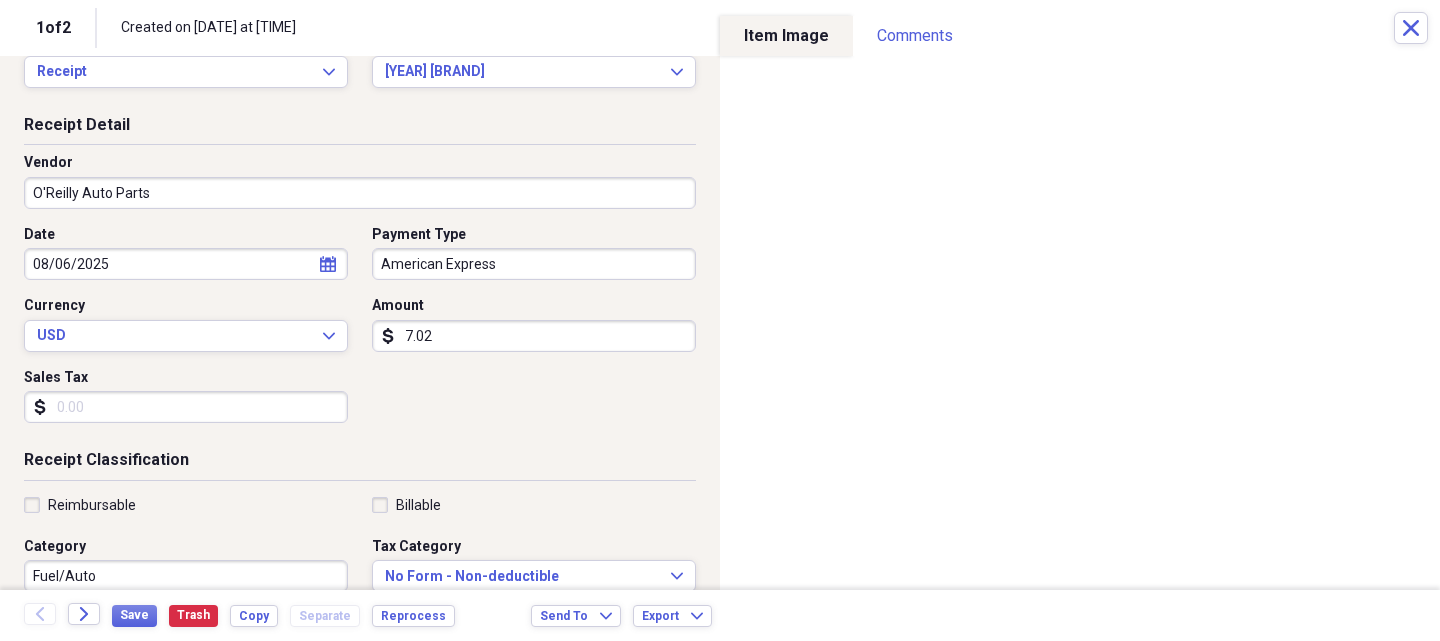 scroll, scrollTop: 300, scrollLeft: 0, axis: vertical 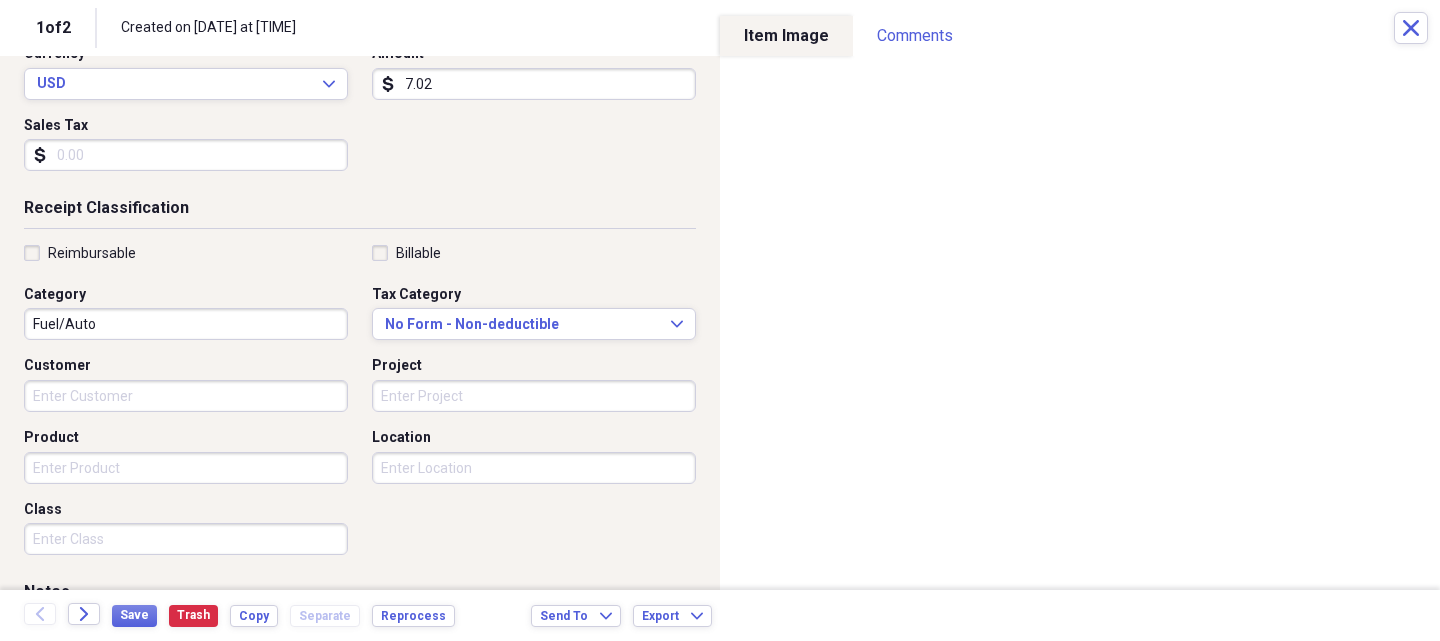 type on "7.02" 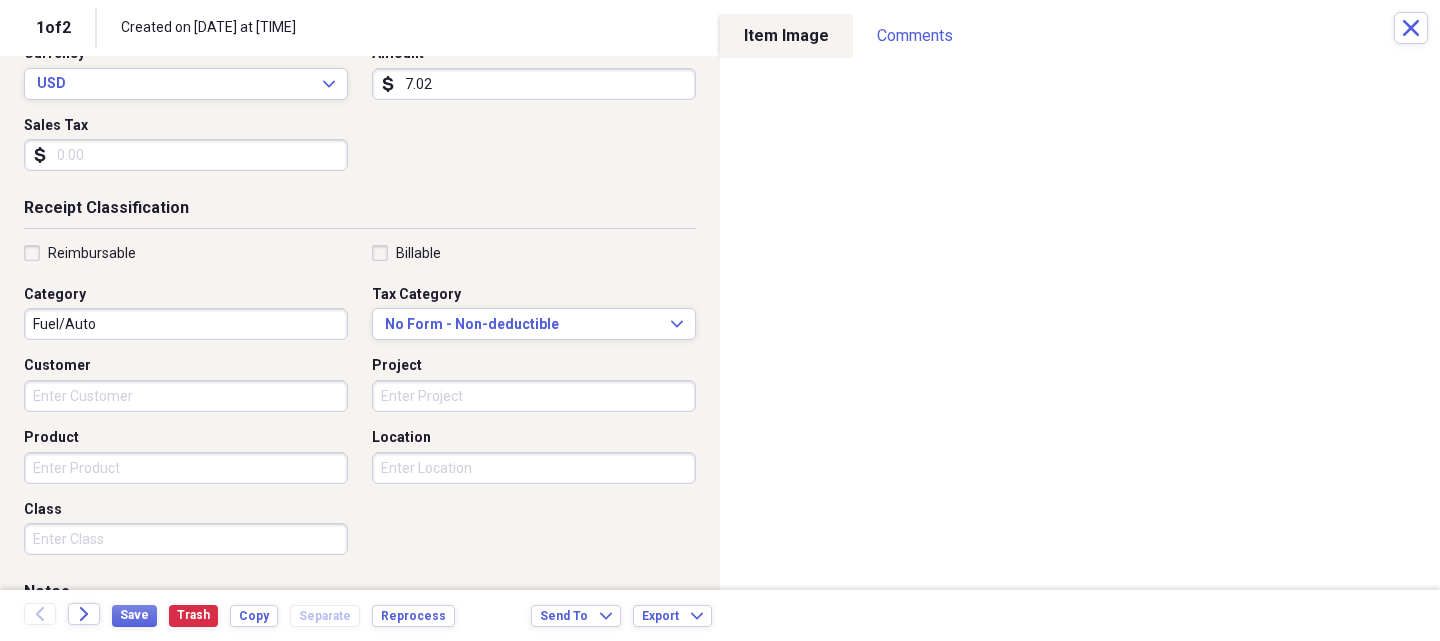 click on "Product" at bounding box center (186, 468) 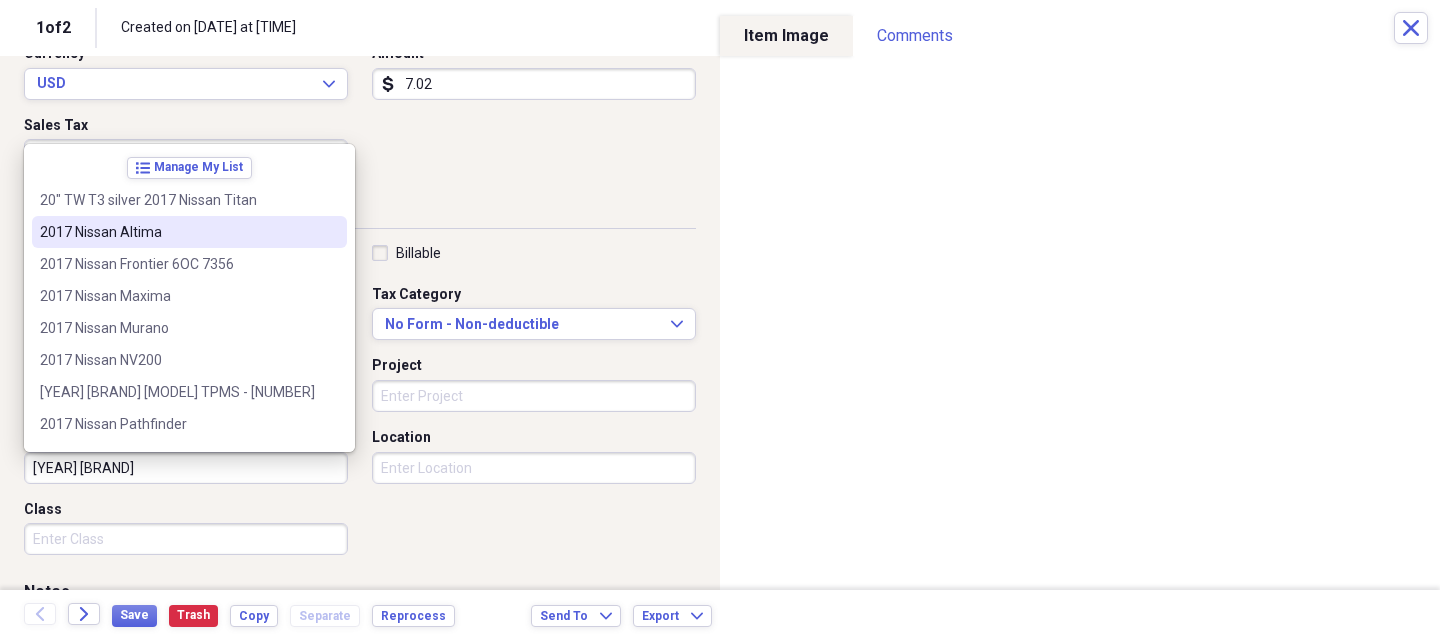 click on "2017 Nissan Altima" at bounding box center (177, 232) 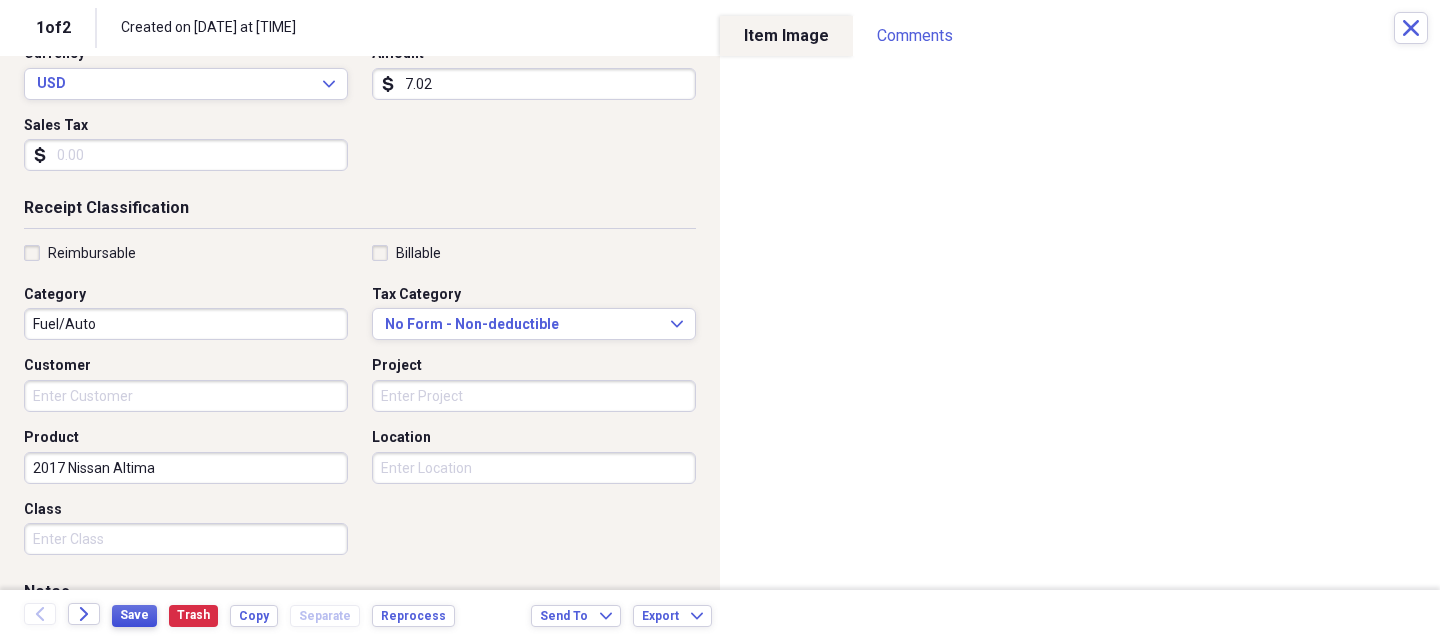click on "Save" at bounding box center [134, 615] 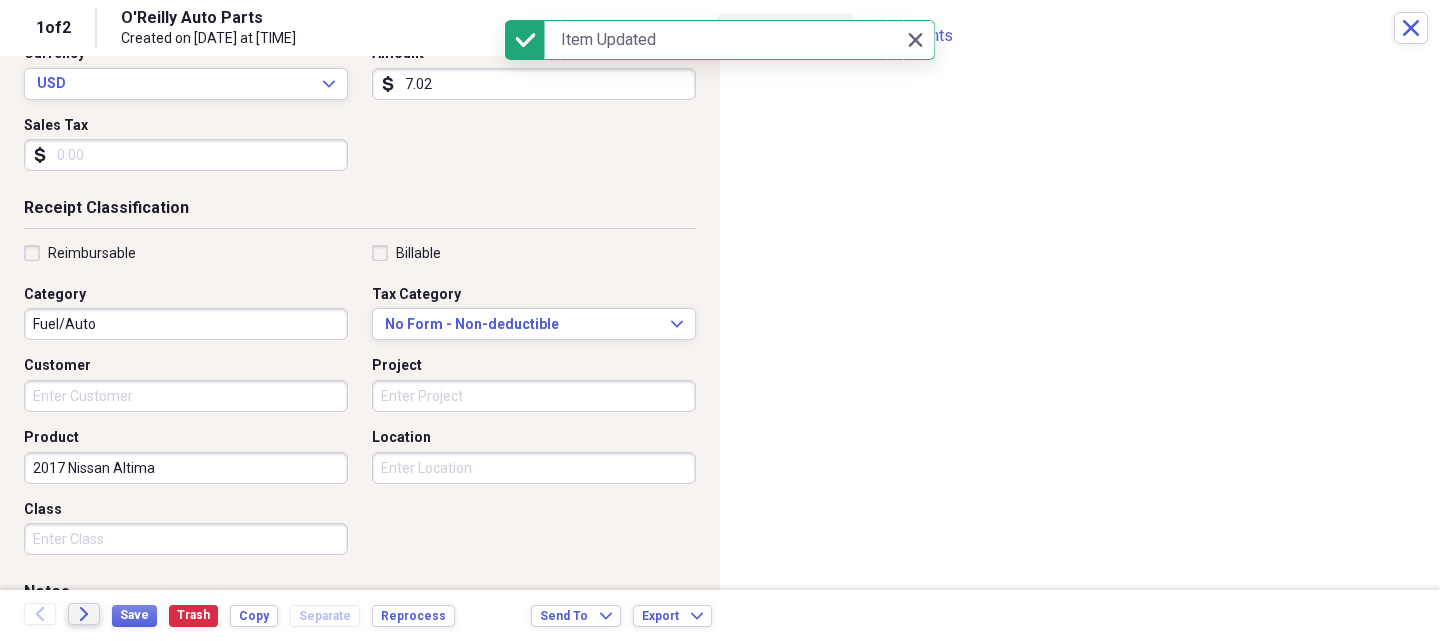 click on "Forward" 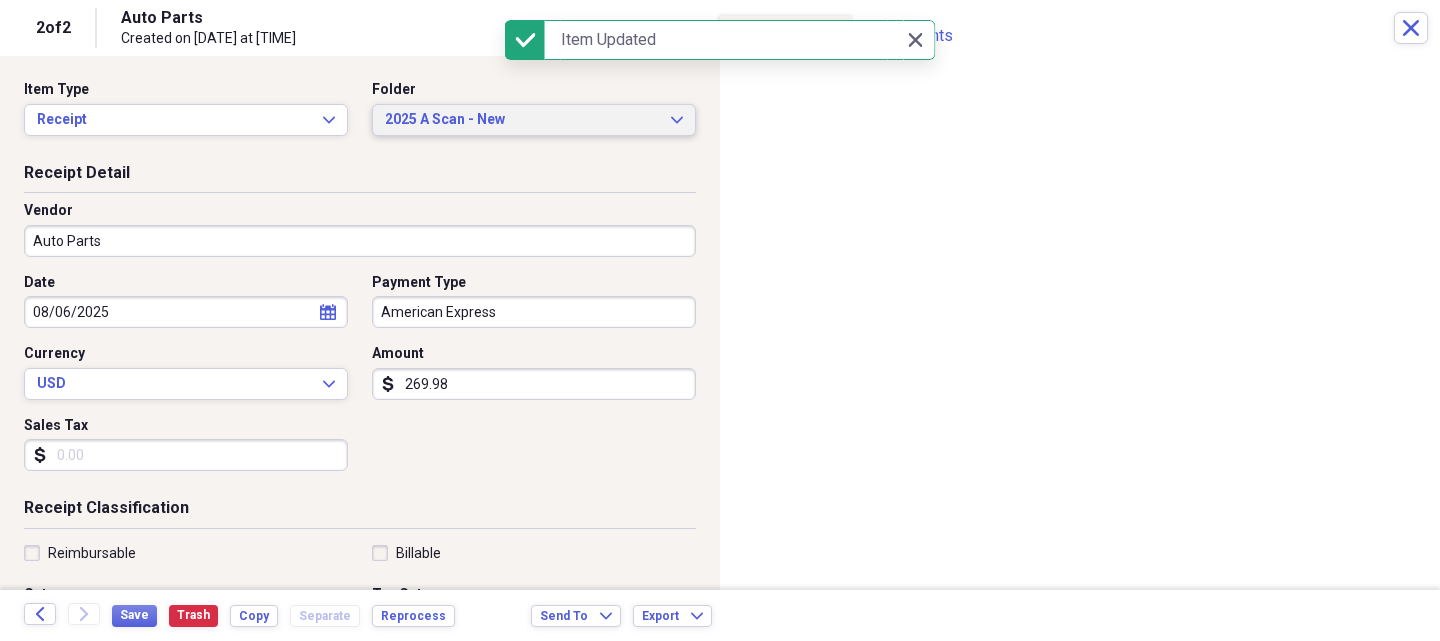 click on "2025 A Scan - New" at bounding box center (522, 120) 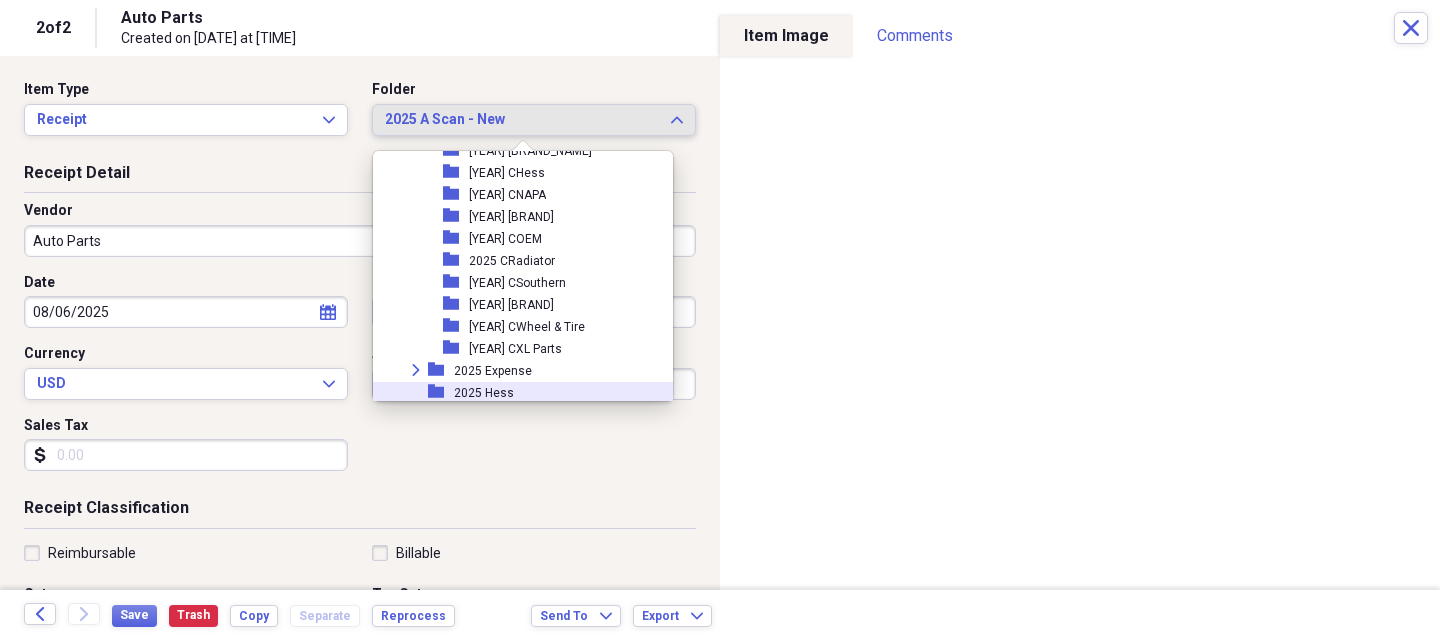 scroll, scrollTop: 1773, scrollLeft: 0, axis: vertical 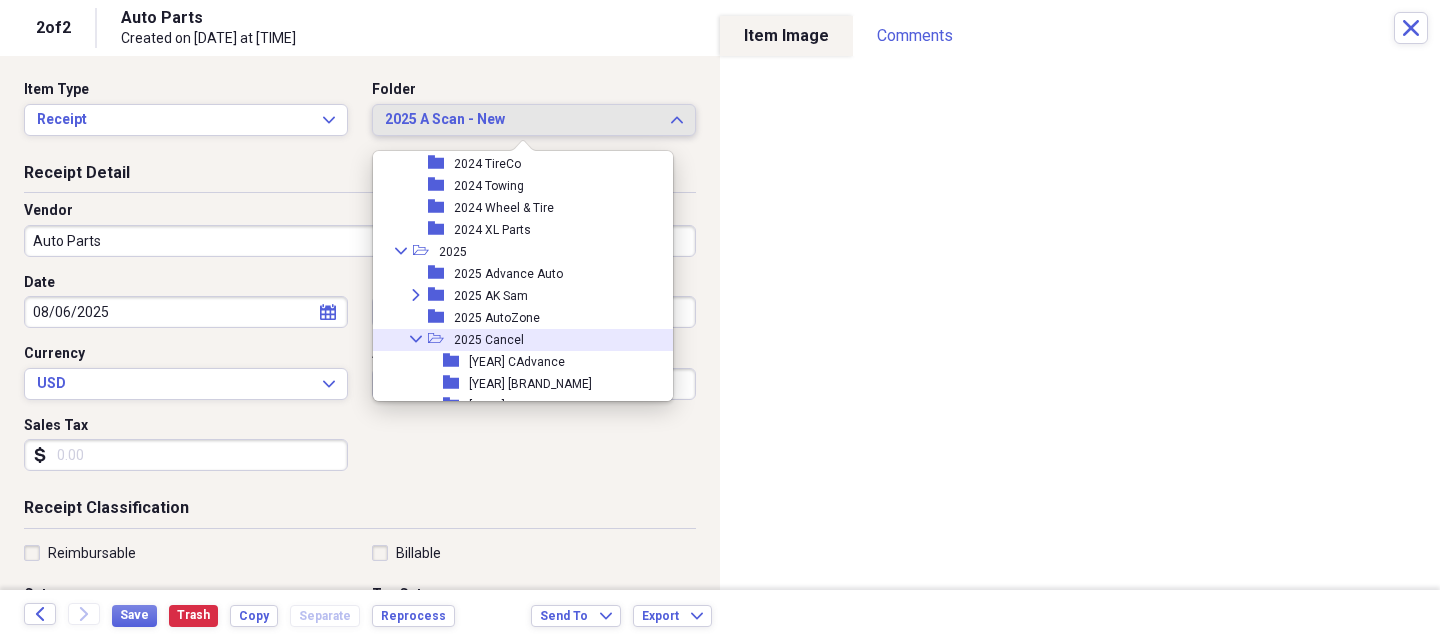 click on "Collapse" 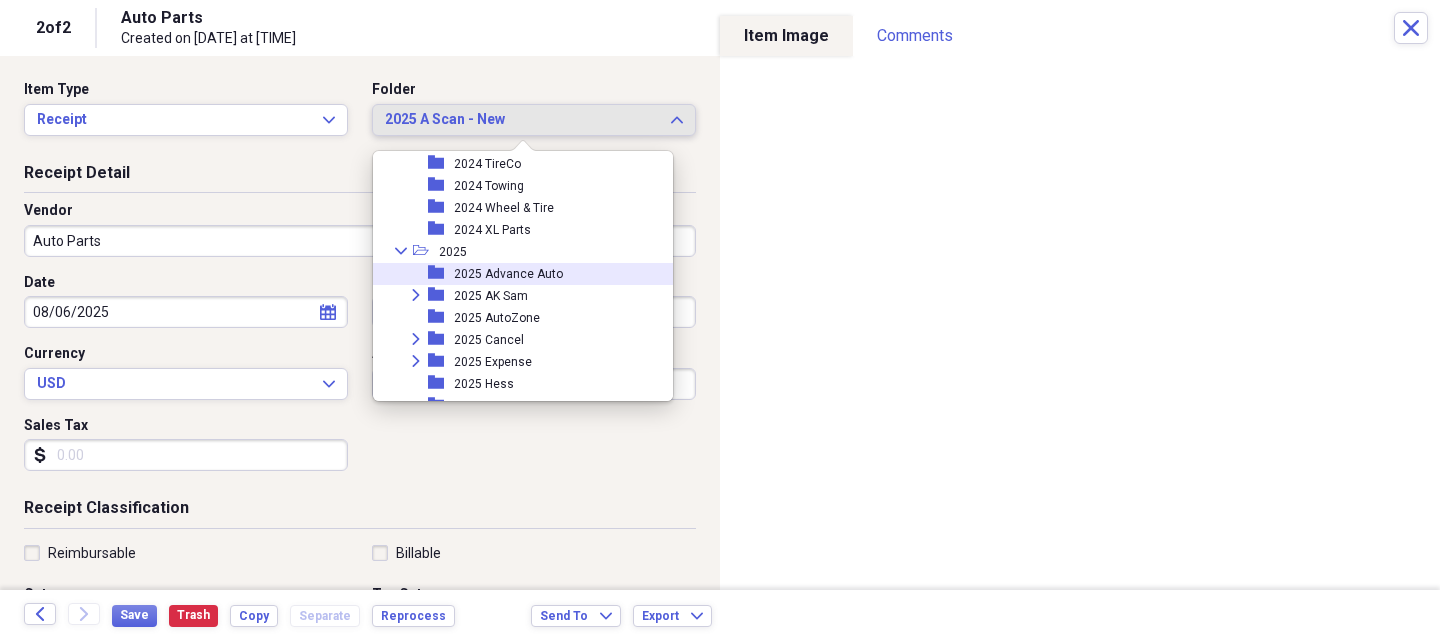 click on "2025 Advance Auto" at bounding box center (508, 274) 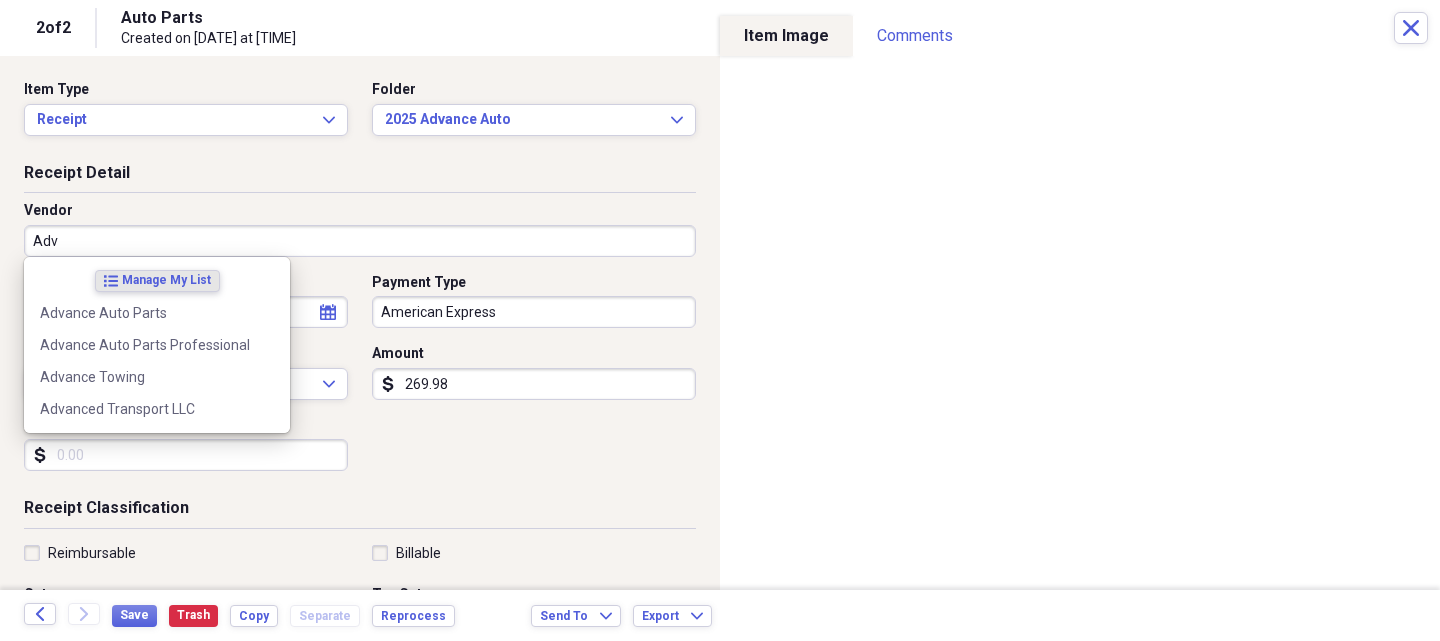 click on "Advance Auto Parts" at bounding box center [145, 313] 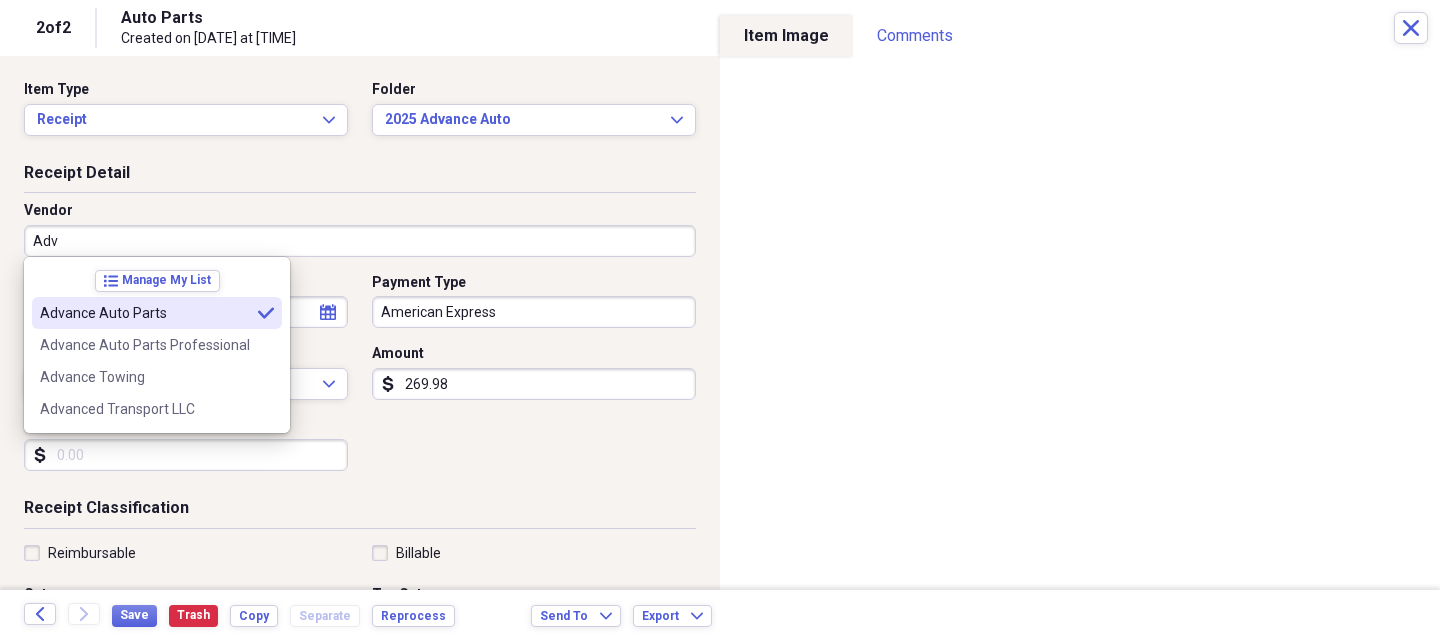 type on "Advance Auto Parts" 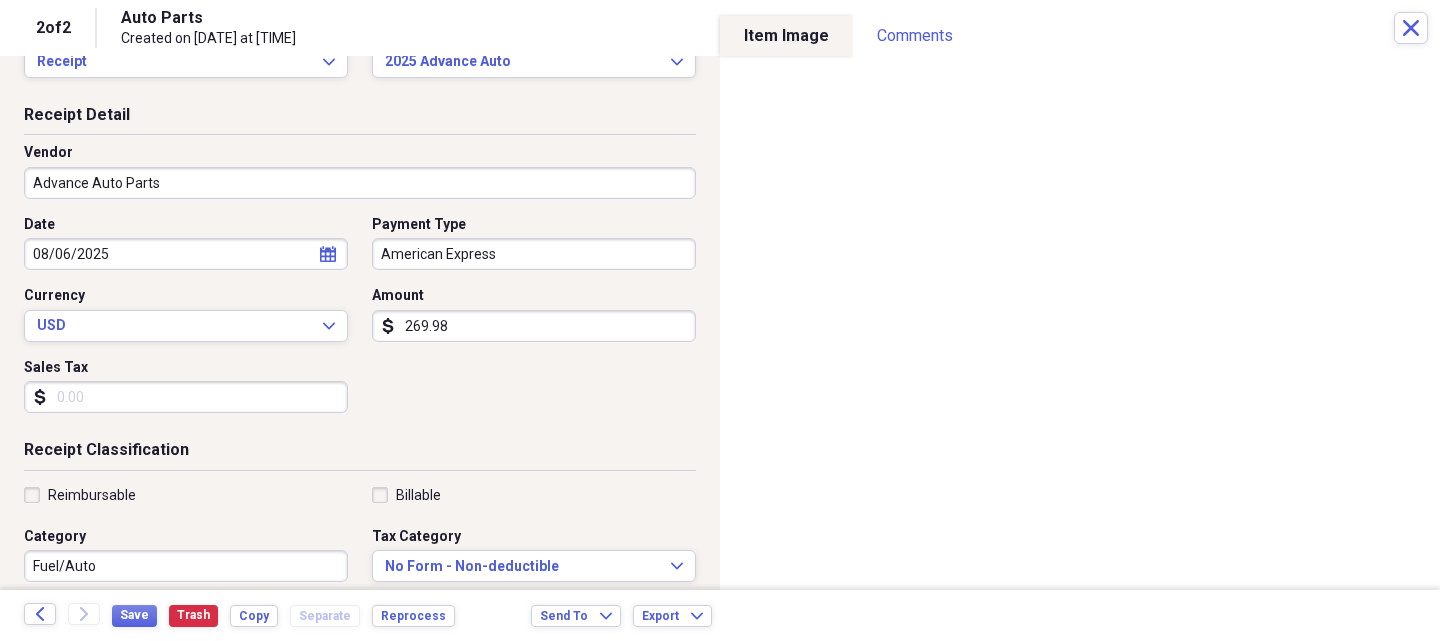 scroll, scrollTop: 300, scrollLeft: 0, axis: vertical 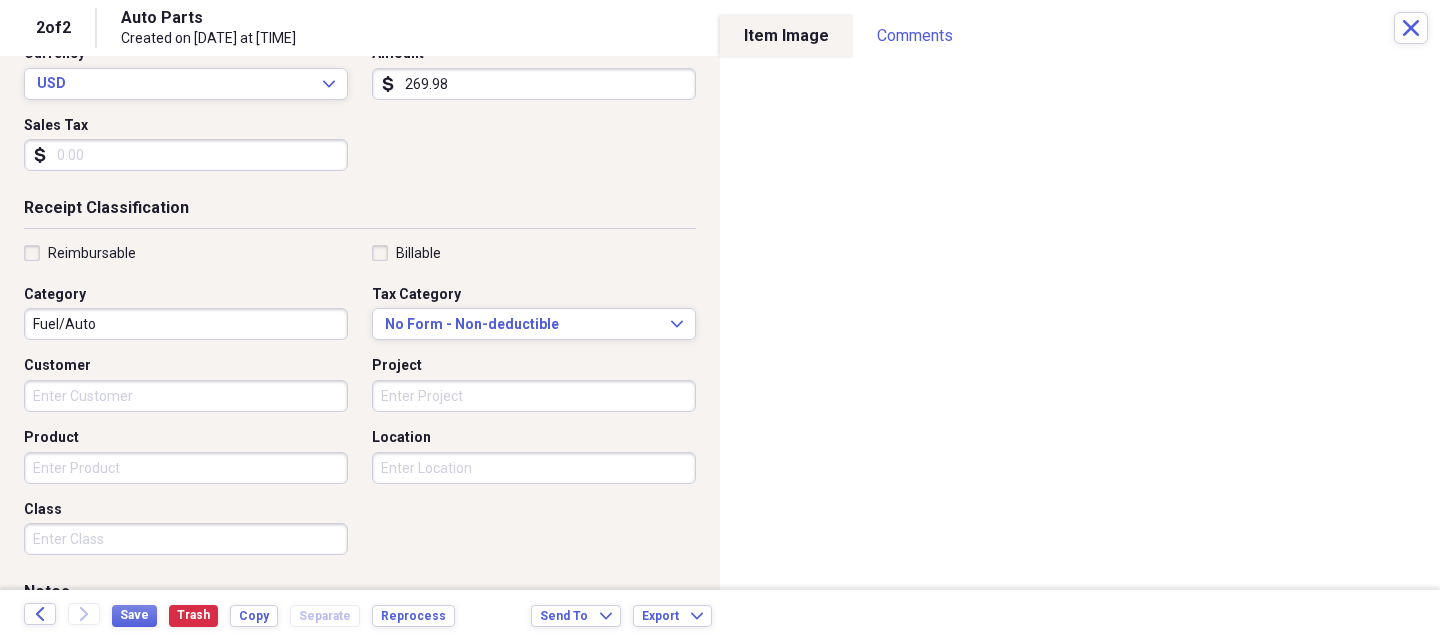 click on "Product" at bounding box center (186, 468) 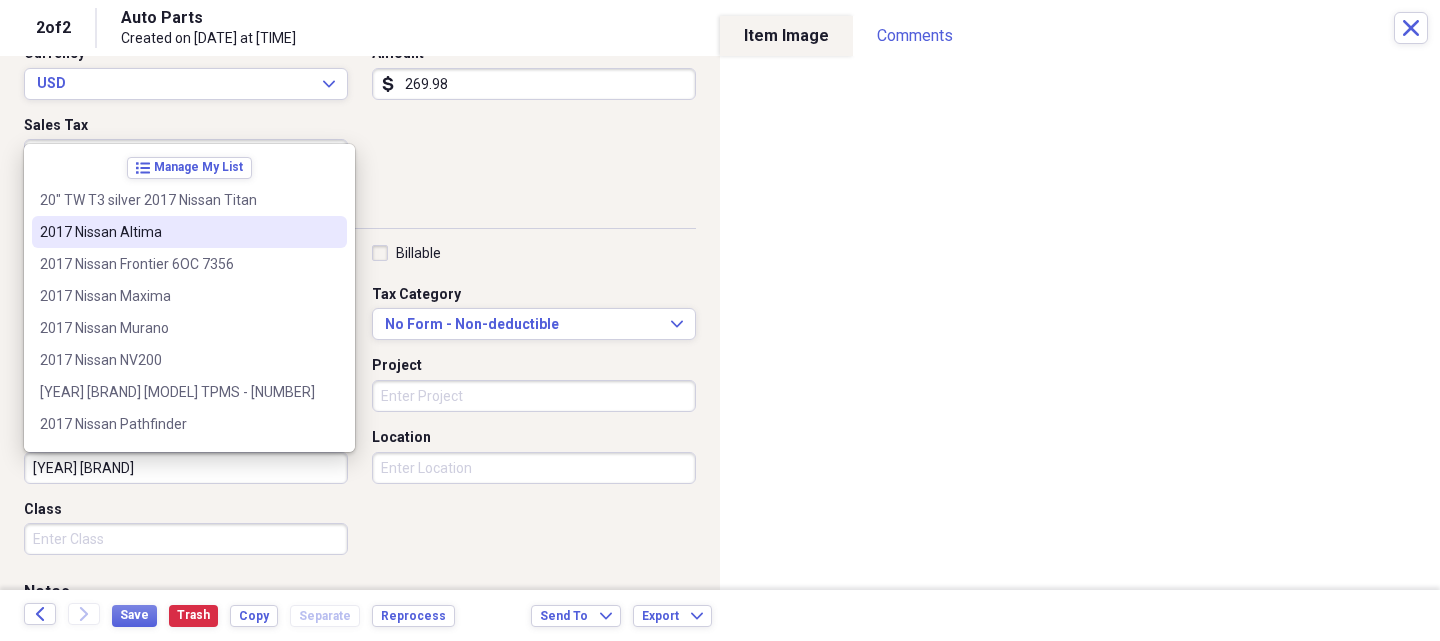 click on "2017 Nissan Altima" at bounding box center (177, 232) 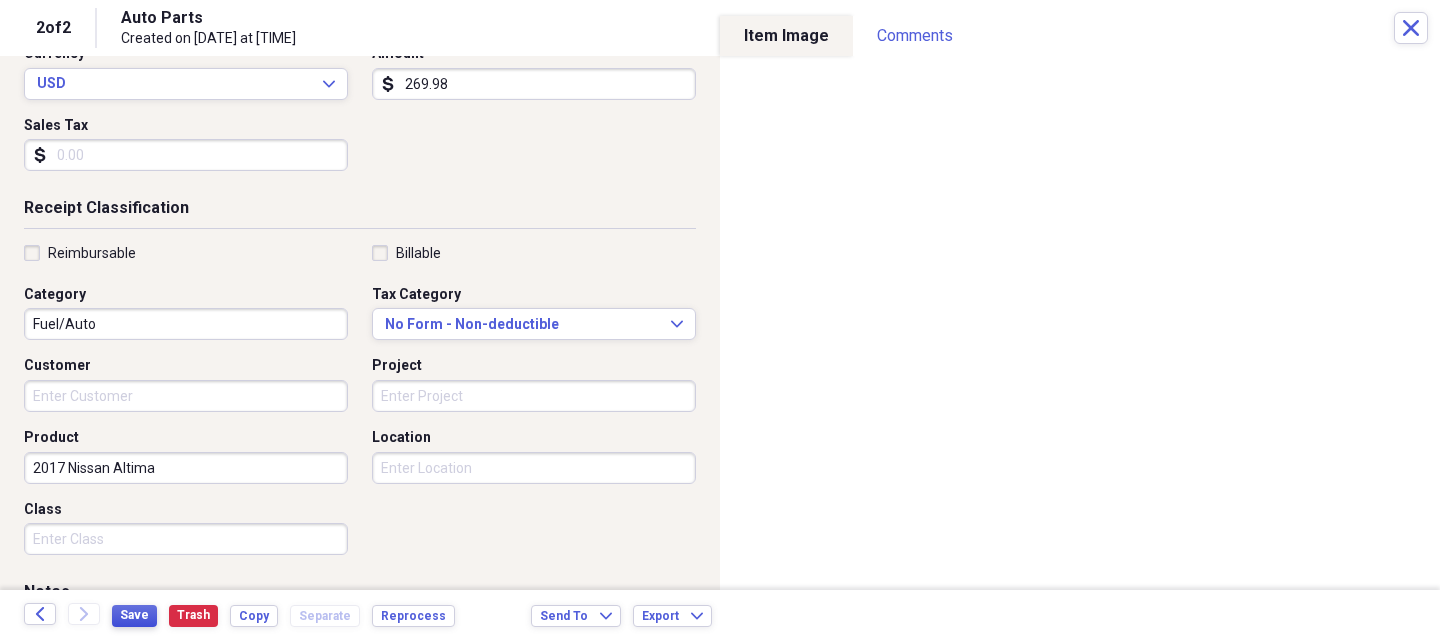 click on "Save" at bounding box center [134, 616] 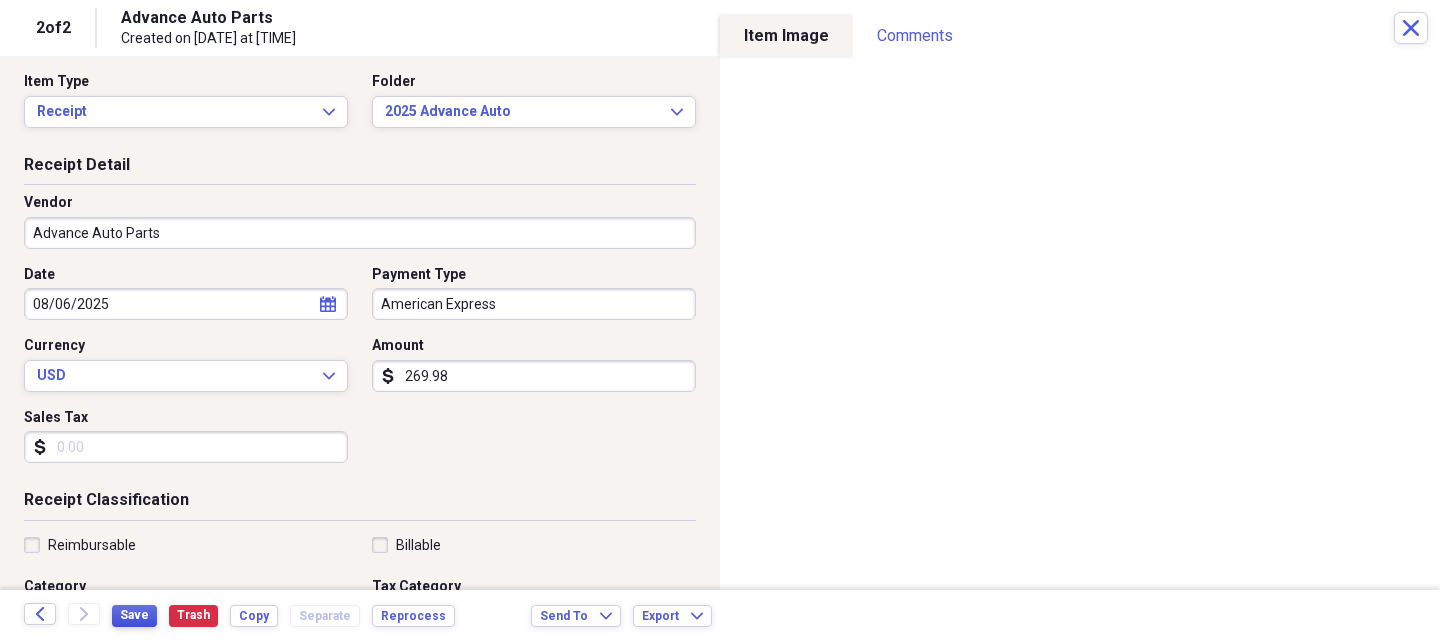 scroll, scrollTop: 0, scrollLeft: 0, axis: both 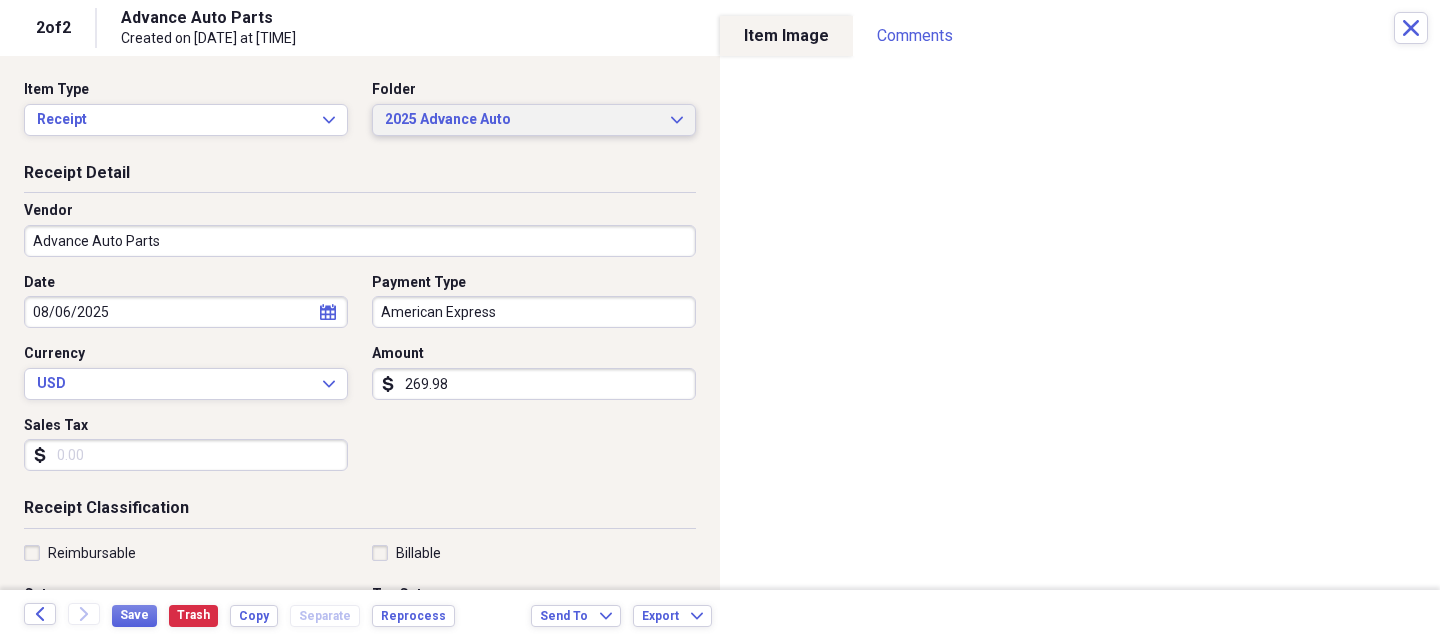 click on "2025 Advance Auto" at bounding box center [522, 120] 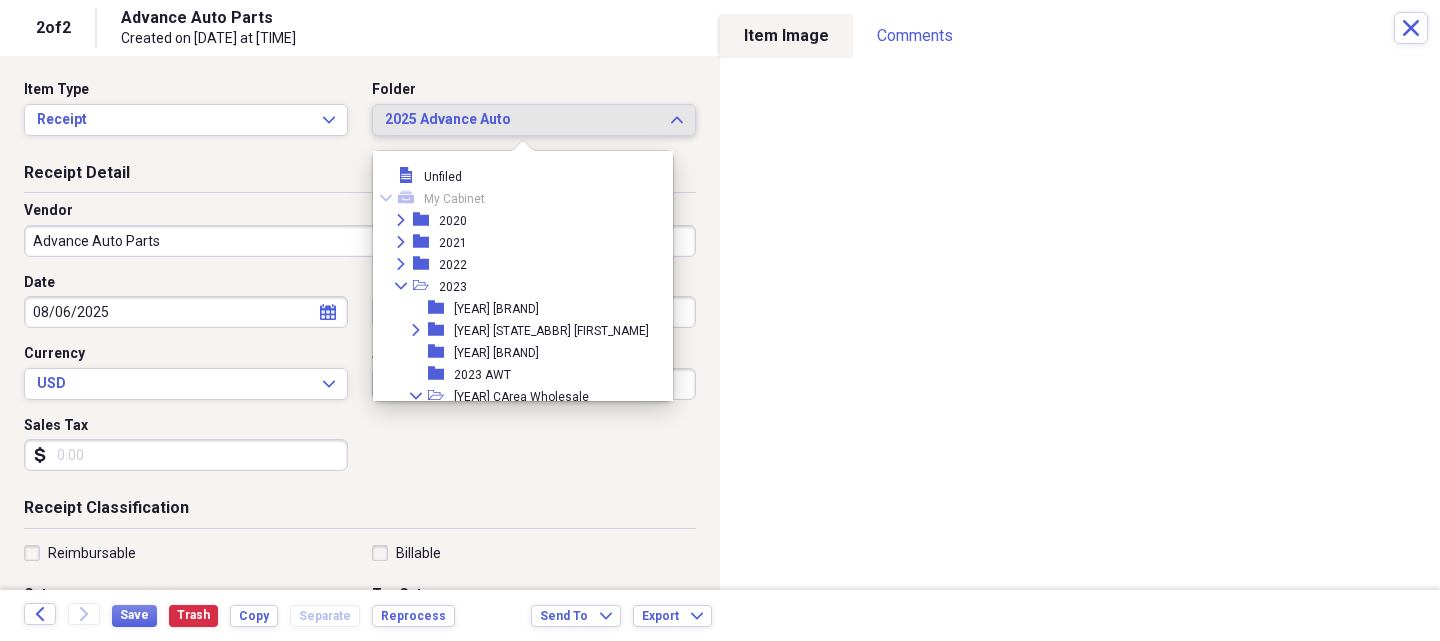 scroll, scrollTop: 1771, scrollLeft: 0, axis: vertical 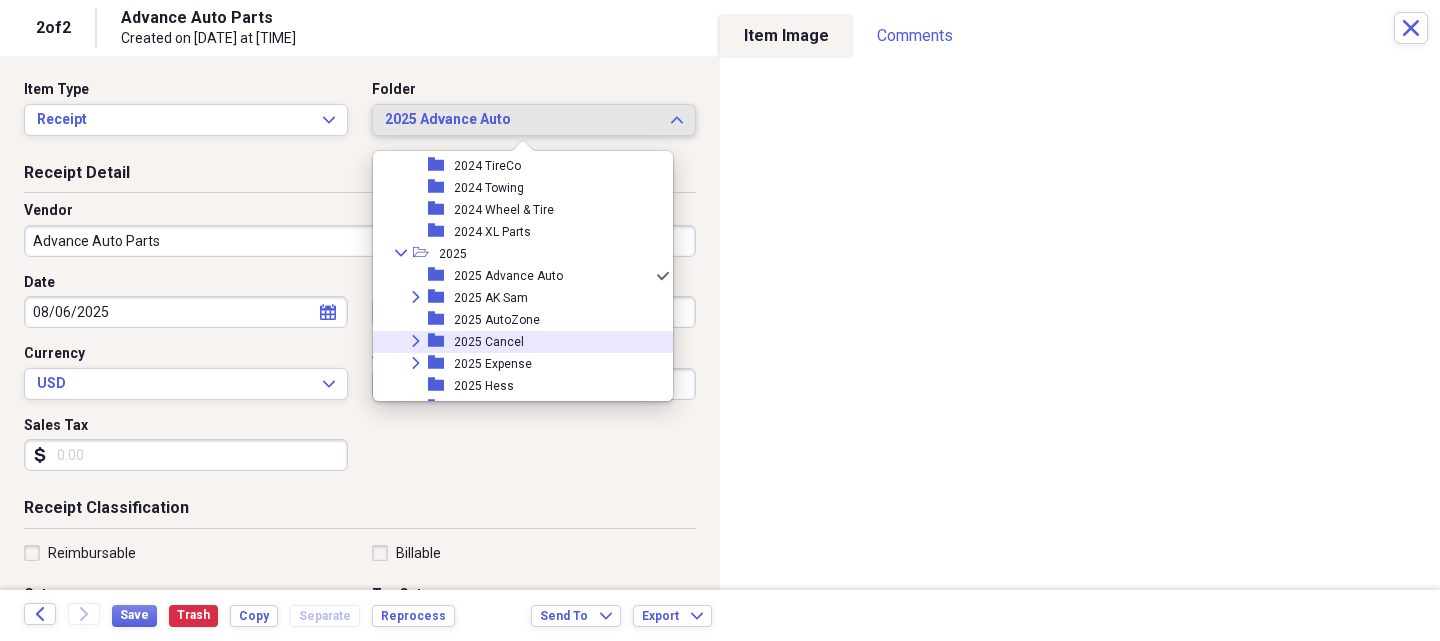 click on "Expand" 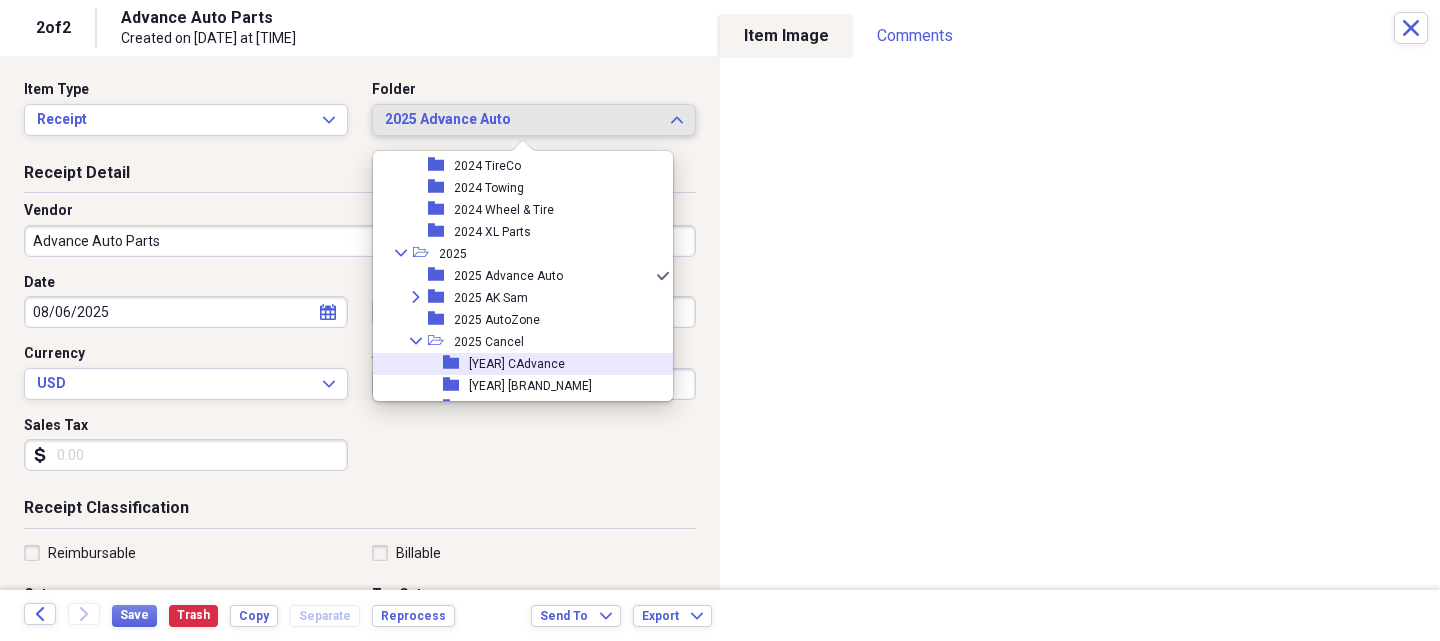 click on "[YEAR] CAdvance" at bounding box center (517, 364) 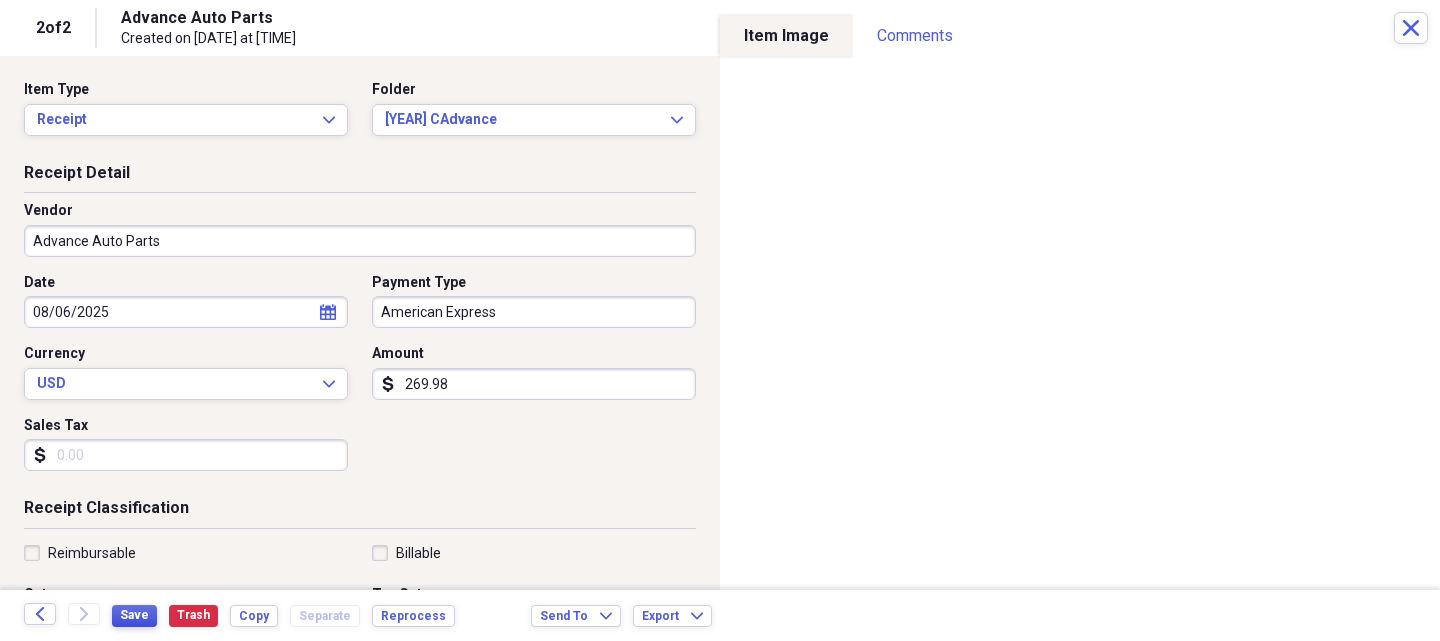 click on "Save" at bounding box center [134, 615] 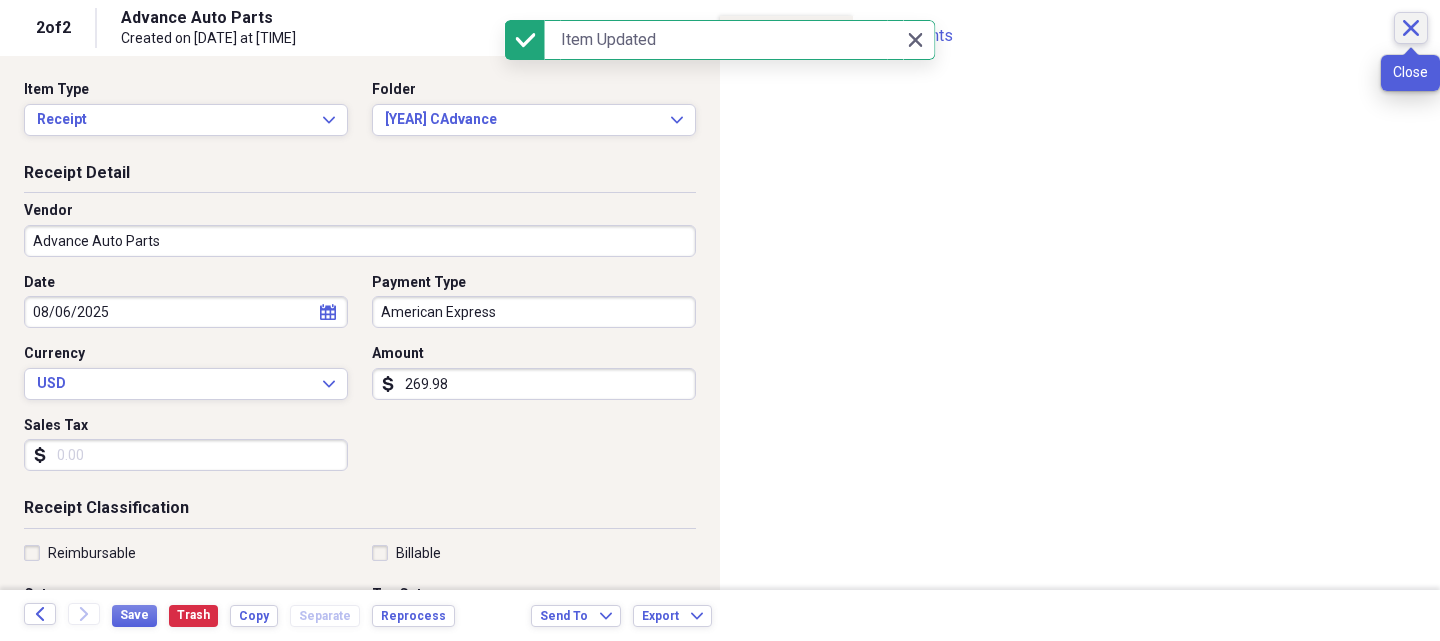 click on "Close" at bounding box center (1411, 28) 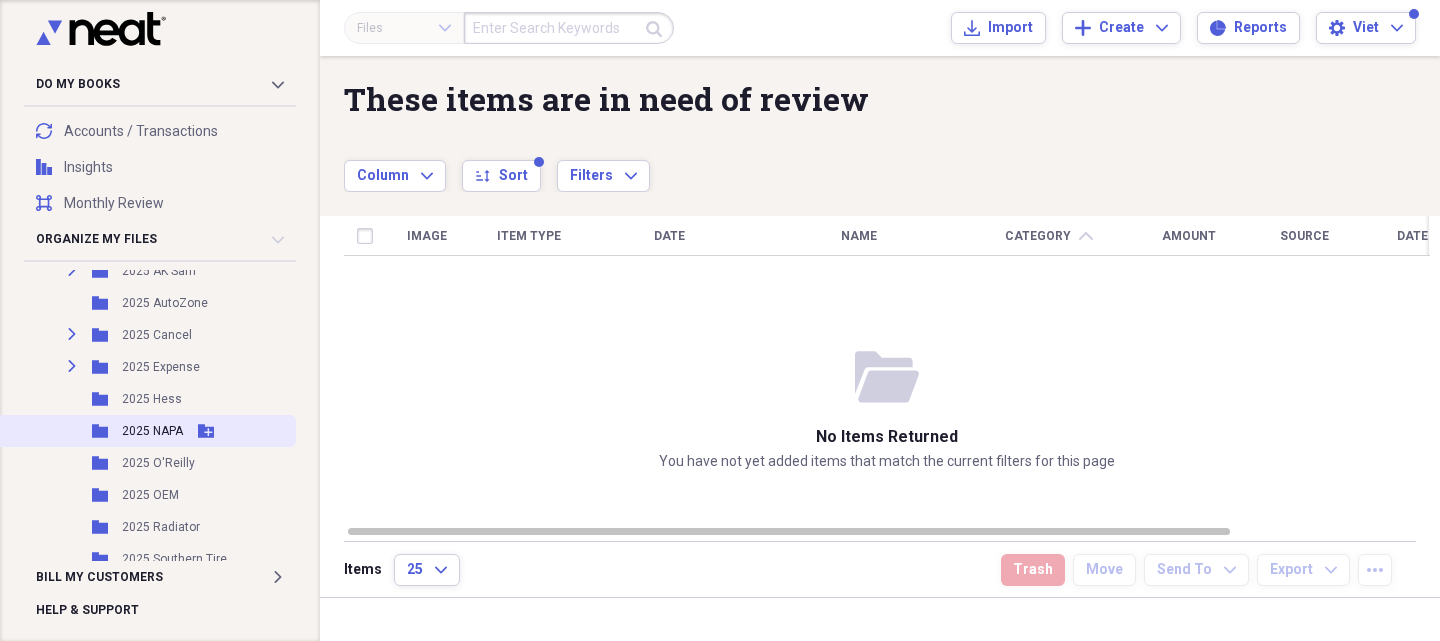 scroll, scrollTop: 400, scrollLeft: 0, axis: vertical 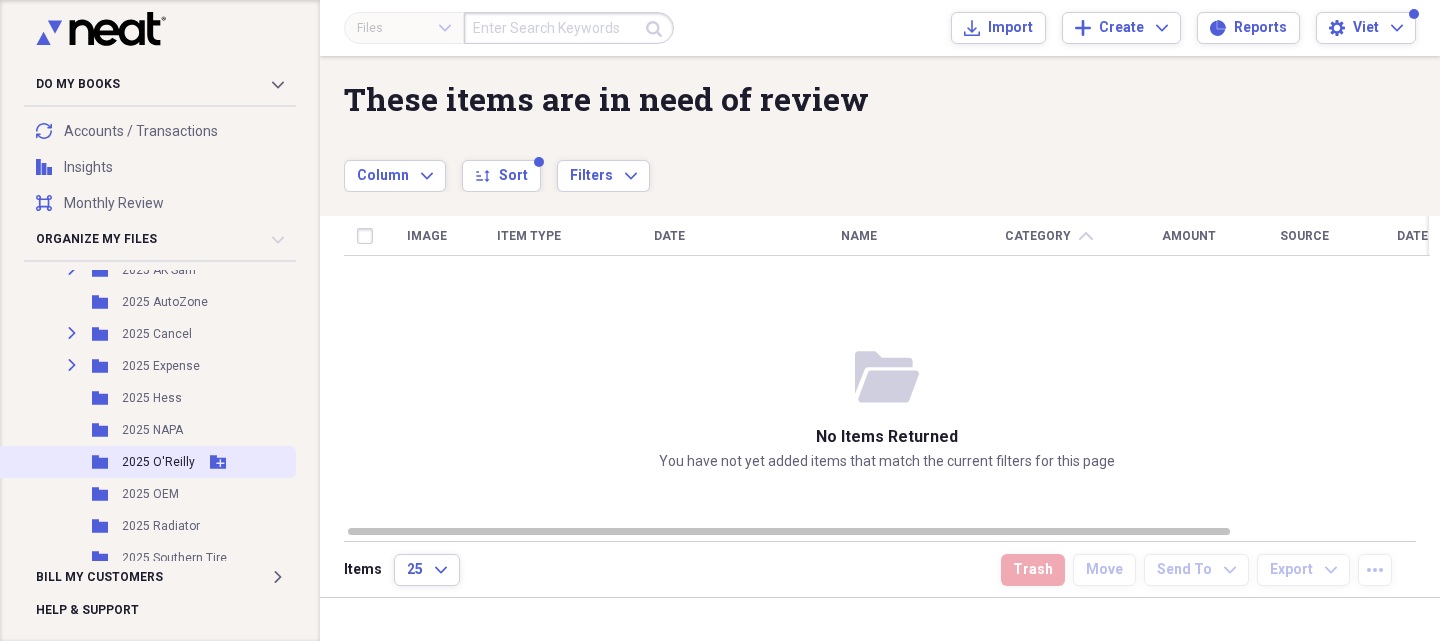 click on "2025 O'Reilly" at bounding box center (158, 462) 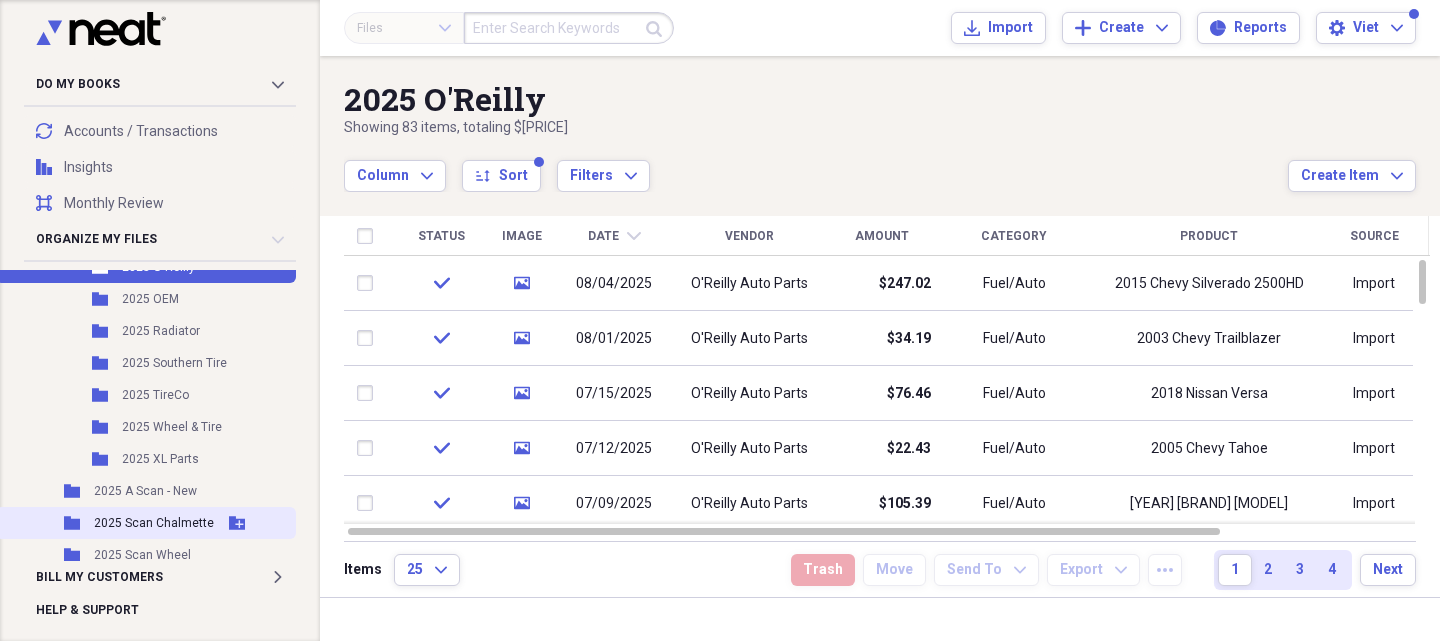 scroll, scrollTop: 636, scrollLeft: 0, axis: vertical 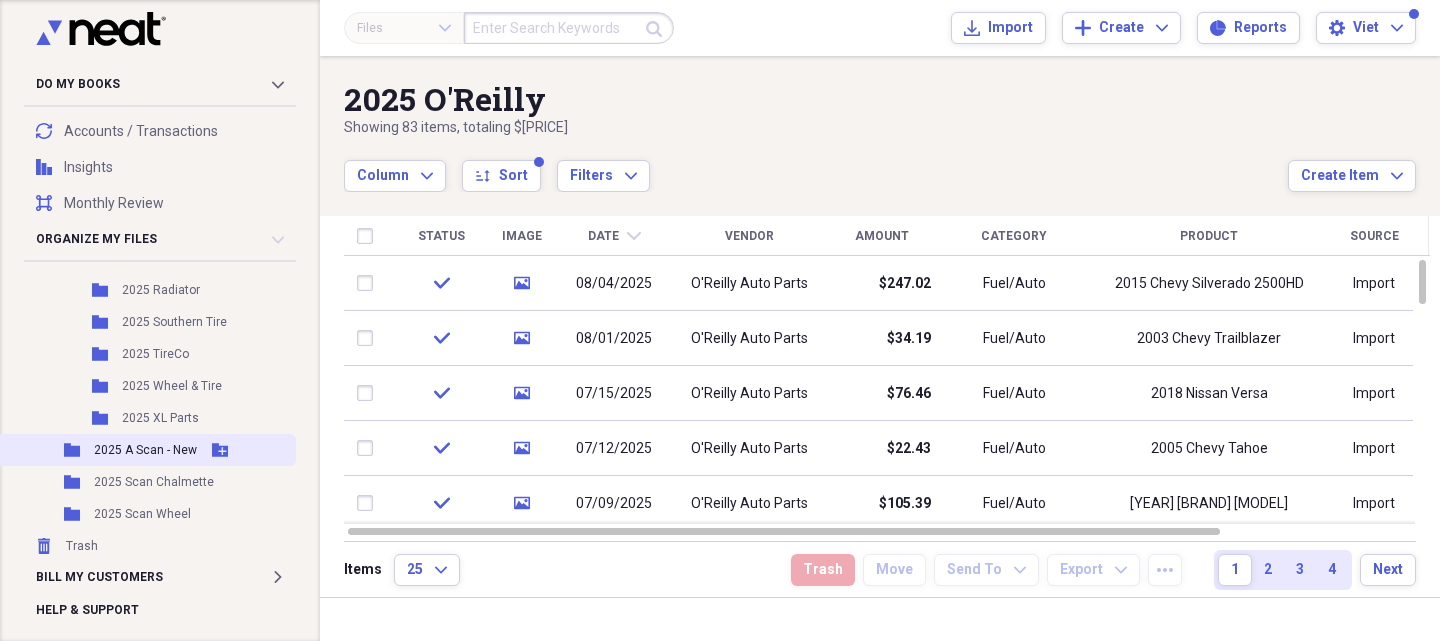 click on "2025 A Scan - New" at bounding box center (145, 450) 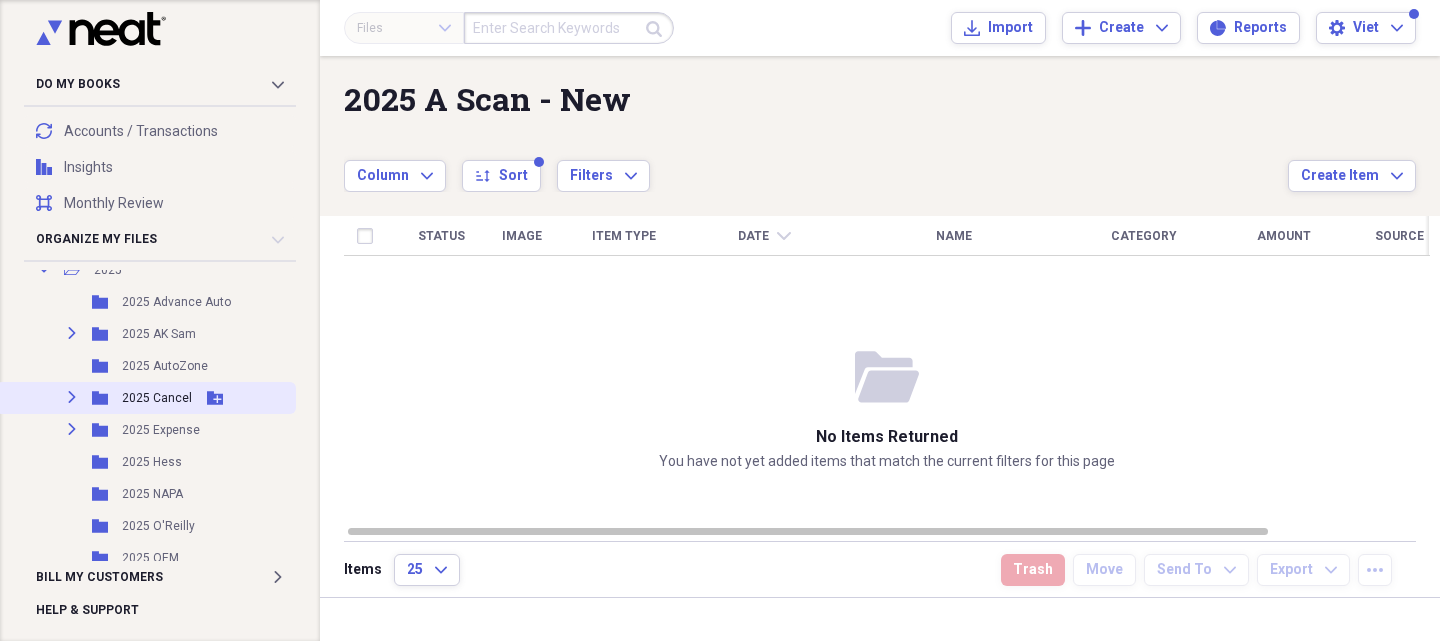 scroll, scrollTop: 136, scrollLeft: 0, axis: vertical 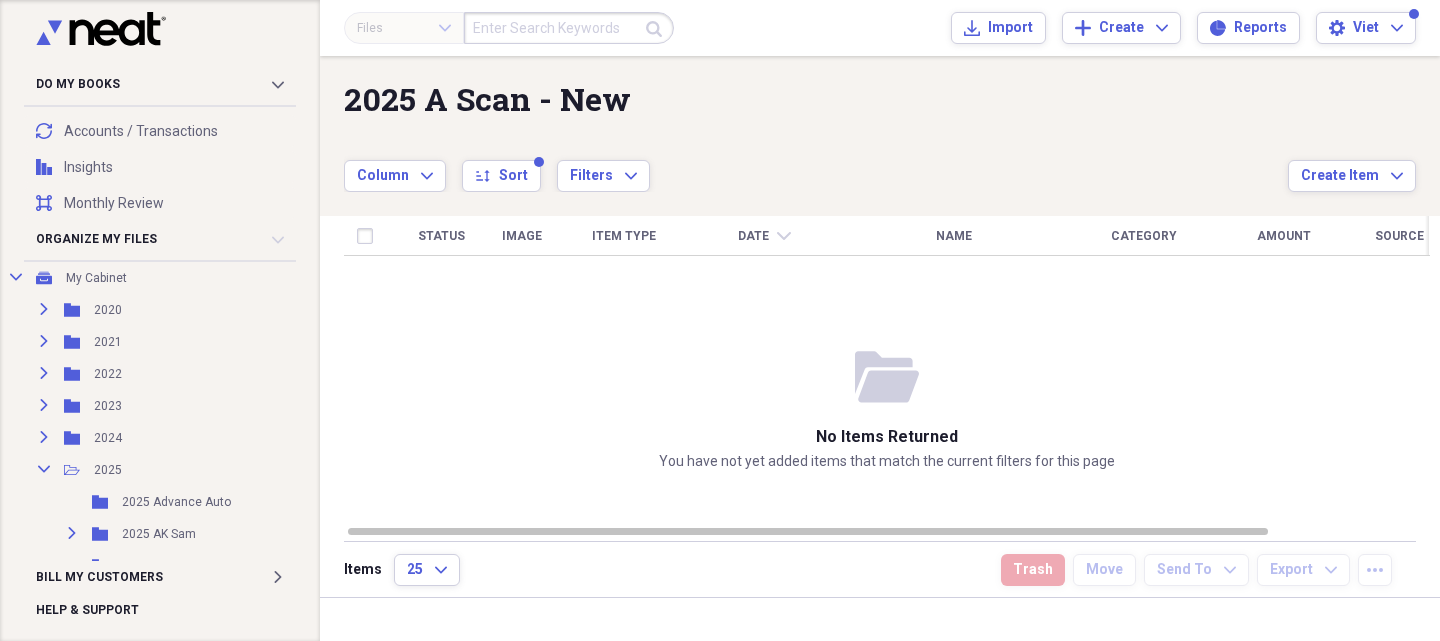 click at bounding box center [569, 28] 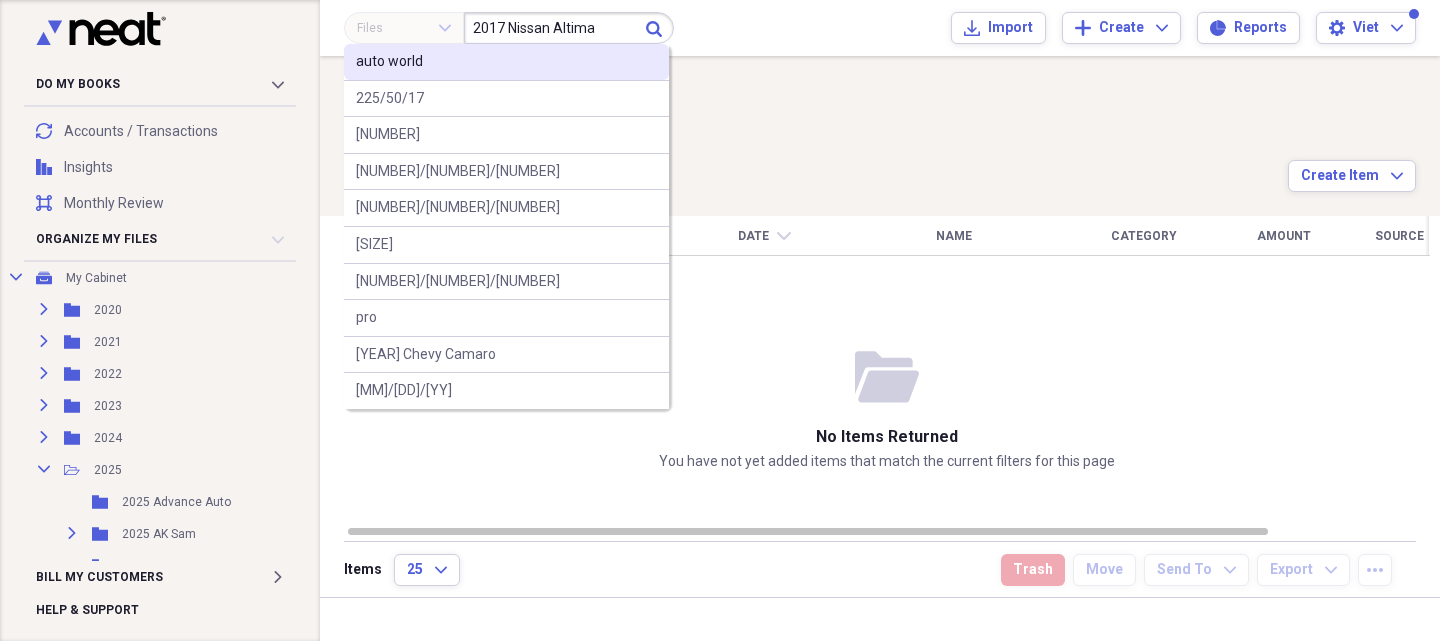 type on "2017 Nissan Altima" 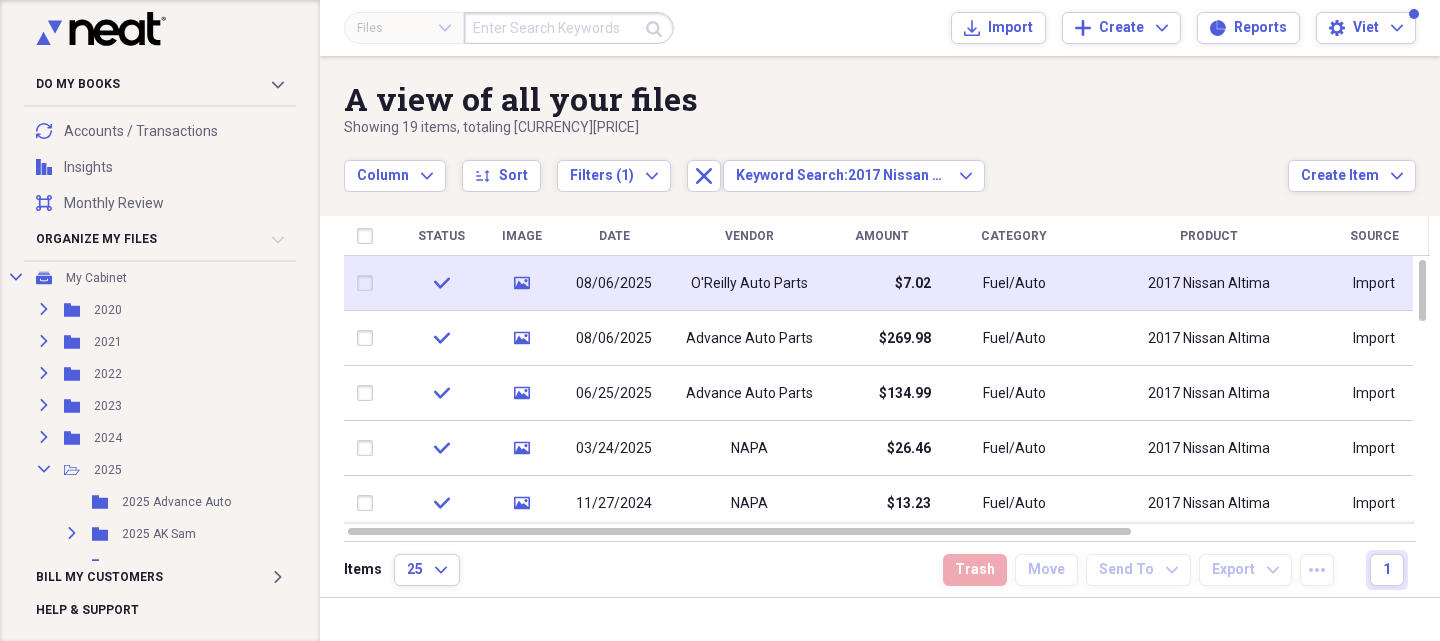 click on "O'Reilly Auto Parts" at bounding box center (749, 283) 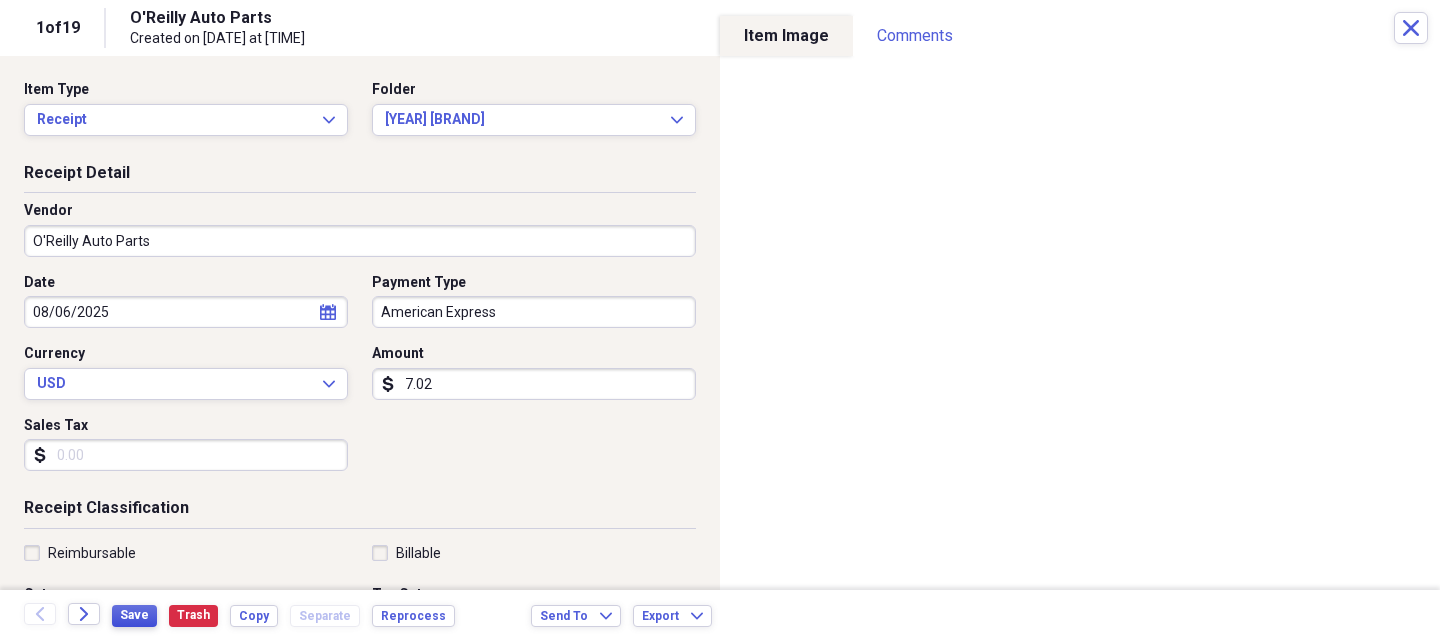 click on "Save" at bounding box center (134, 615) 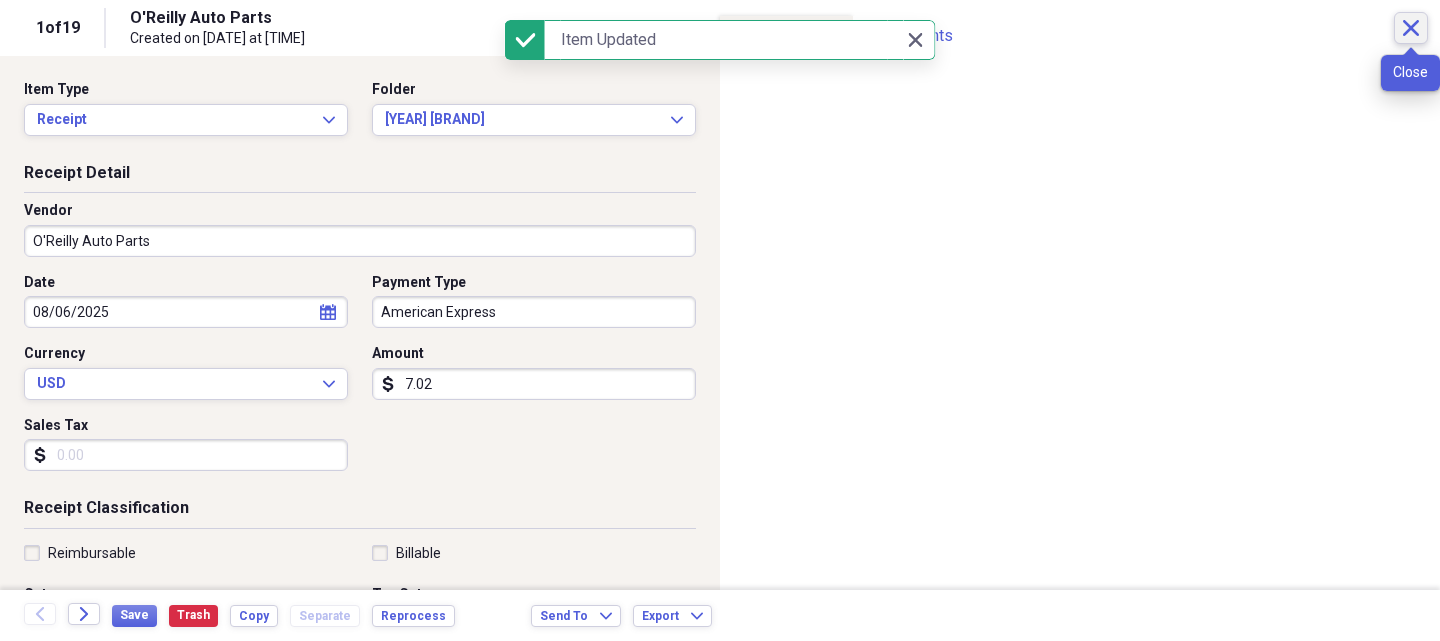 click 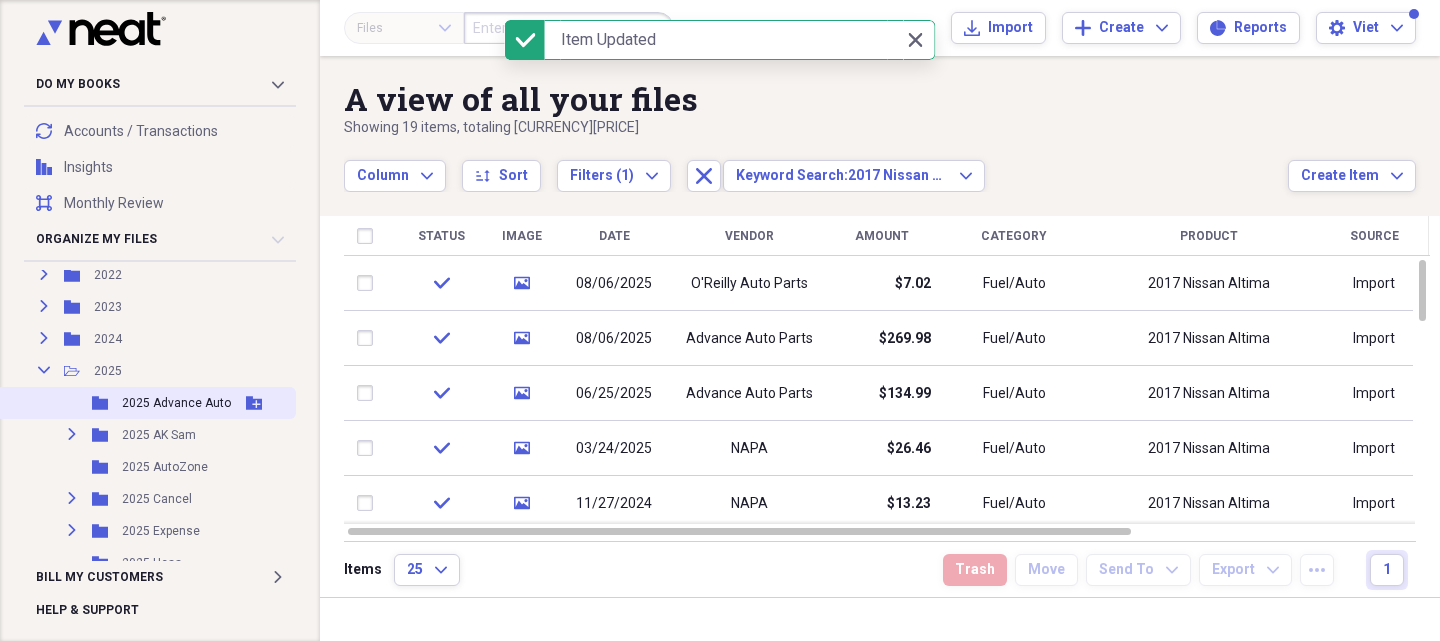 scroll, scrollTop: 236, scrollLeft: 0, axis: vertical 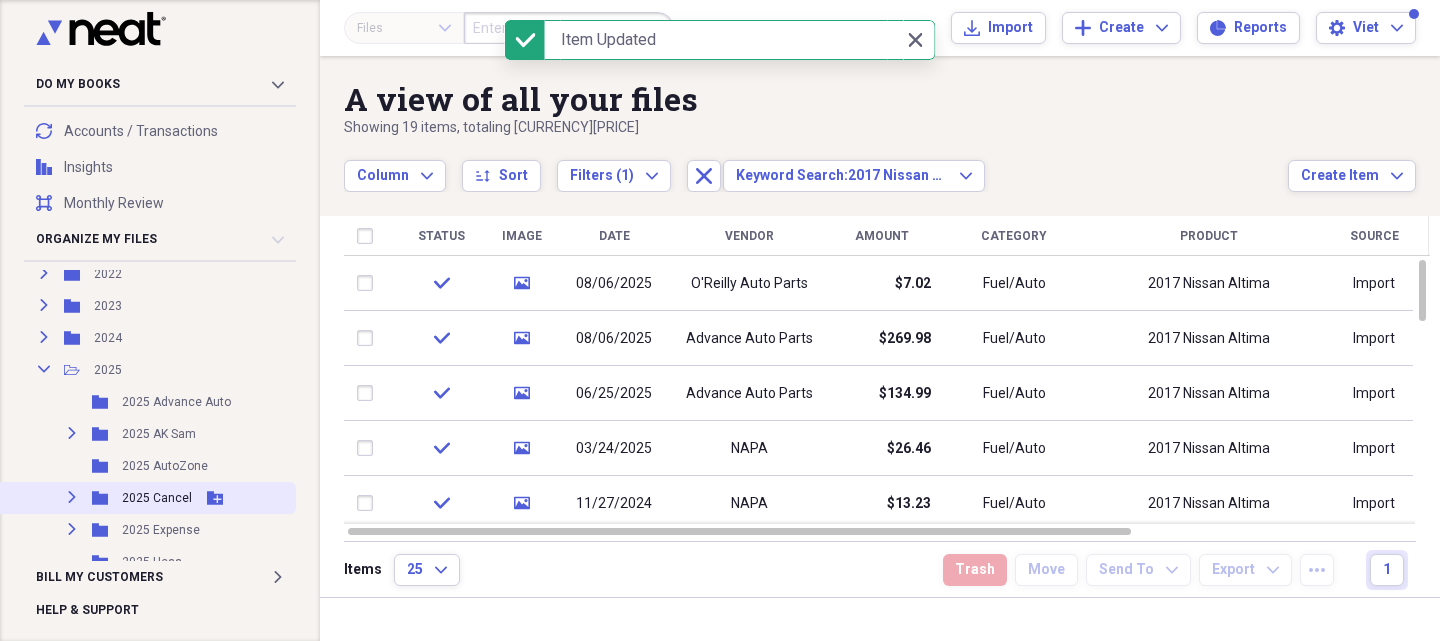 click on "Expand" 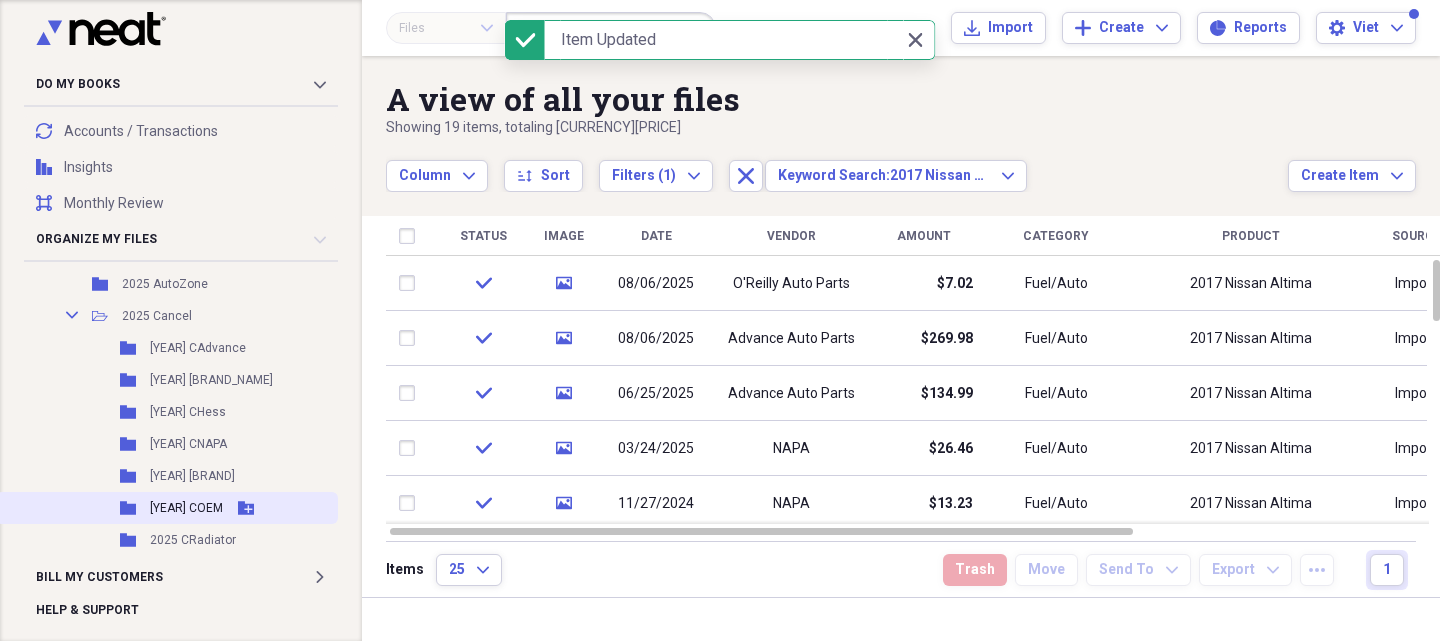 scroll, scrollTop: 436, scrollLeft: 0, axis: vertical 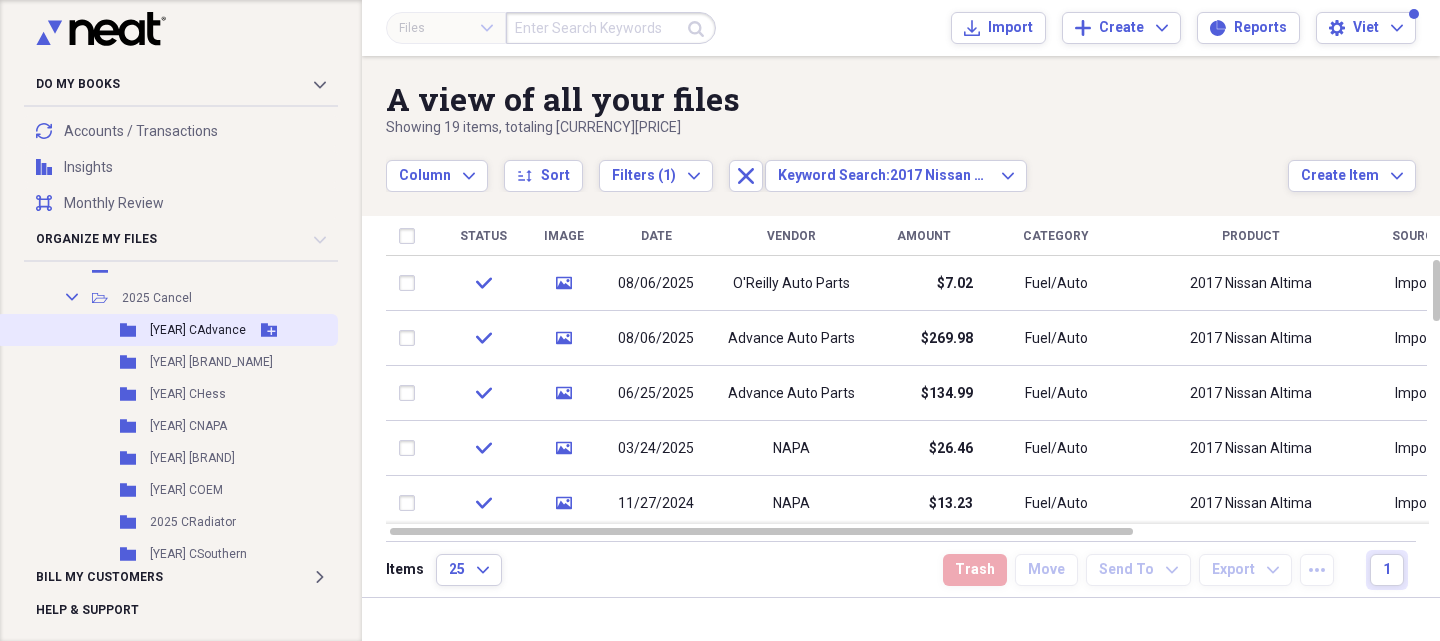 click on "[YEAR] CAdvance" at bounding box center [198, 330] 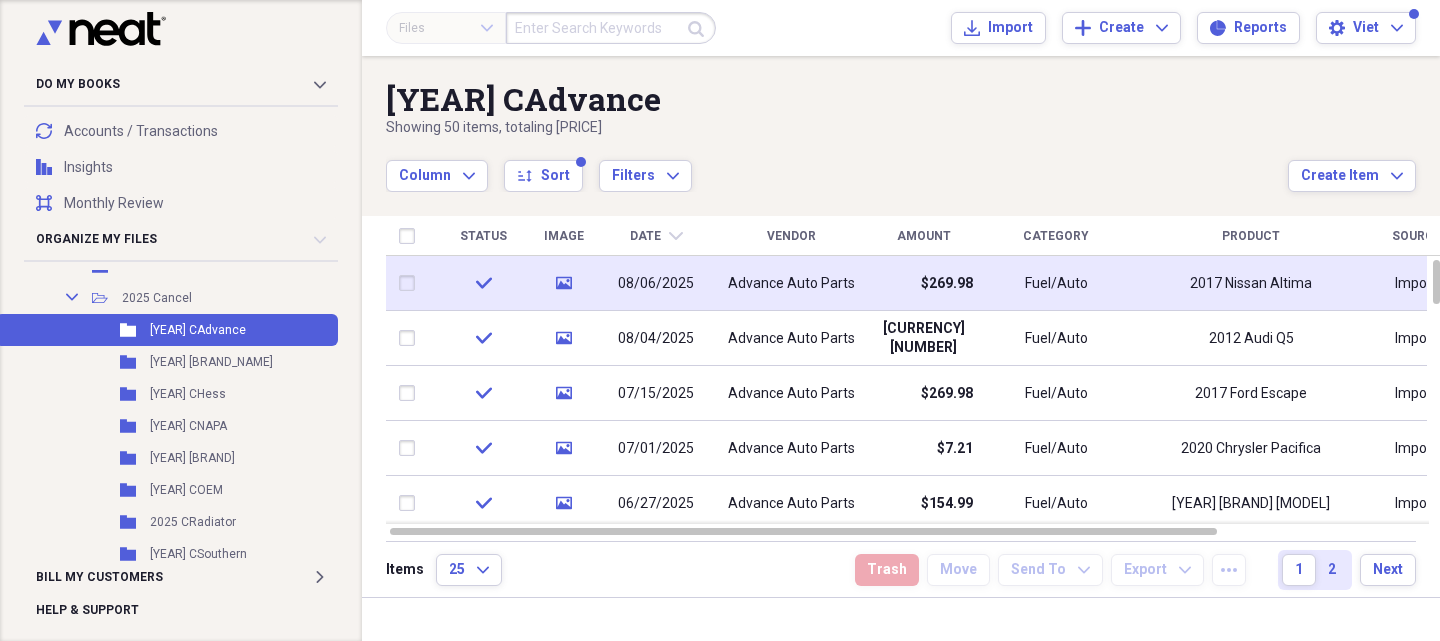 click on "08/06/2025" at bounding box center [656, 284] 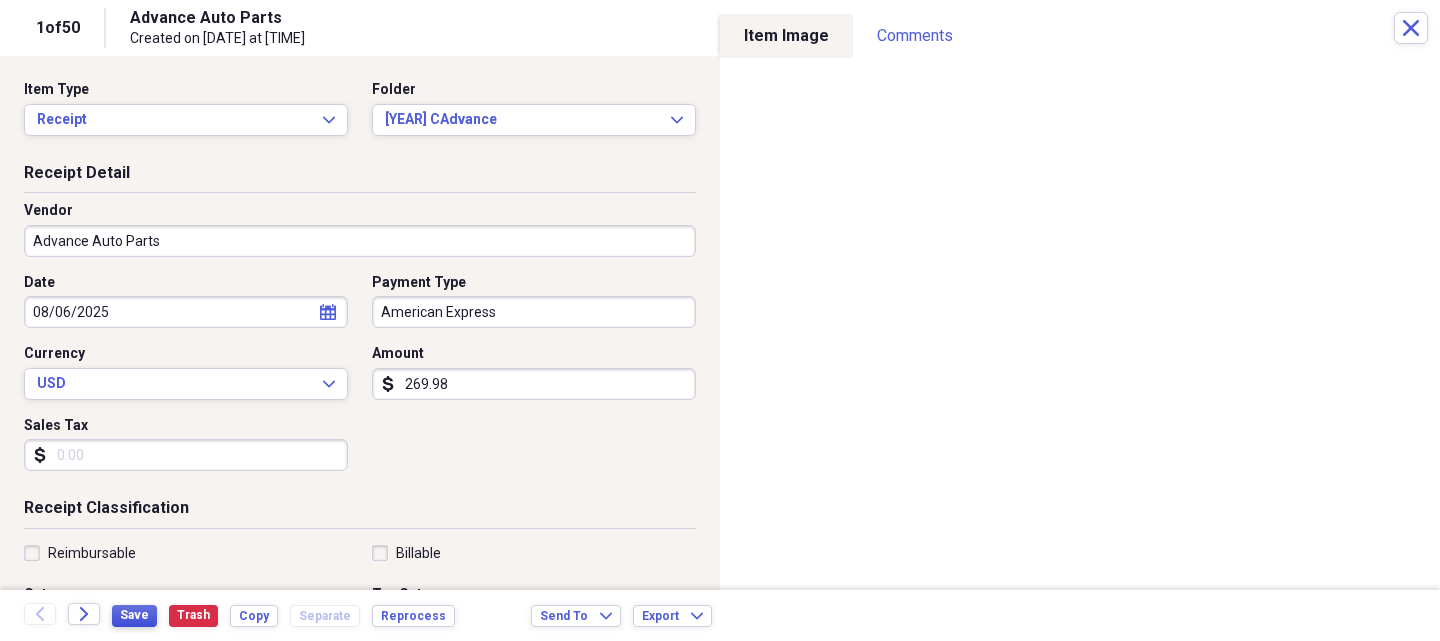 click on "Save" at bounding box center (134, 615) 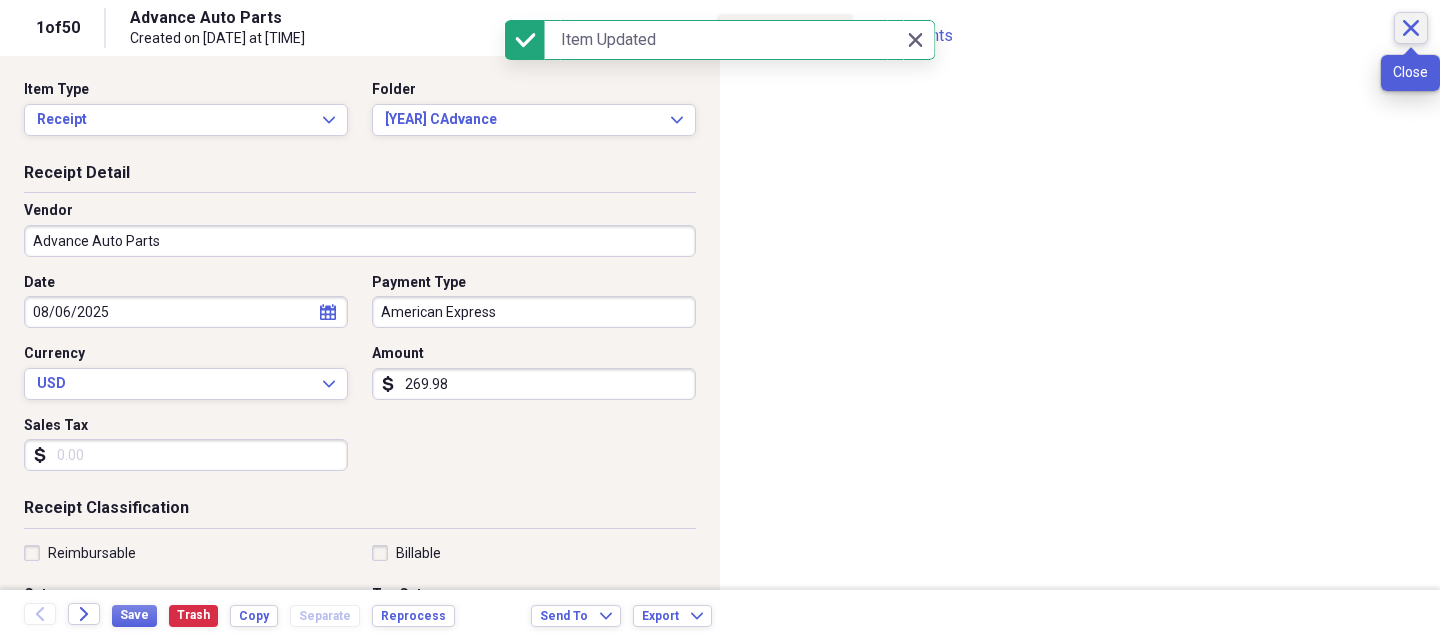click on "Close" 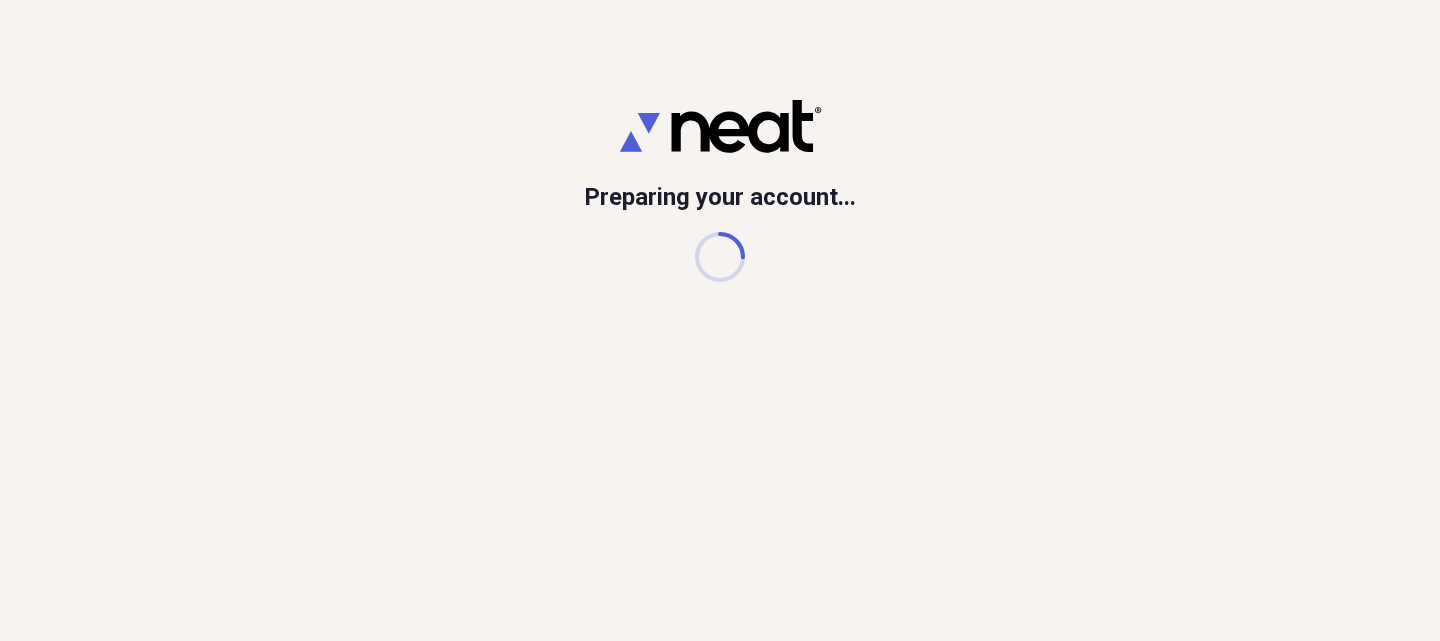 scroll, scrollTop: 0, scrollLeft: 0, axis: both 